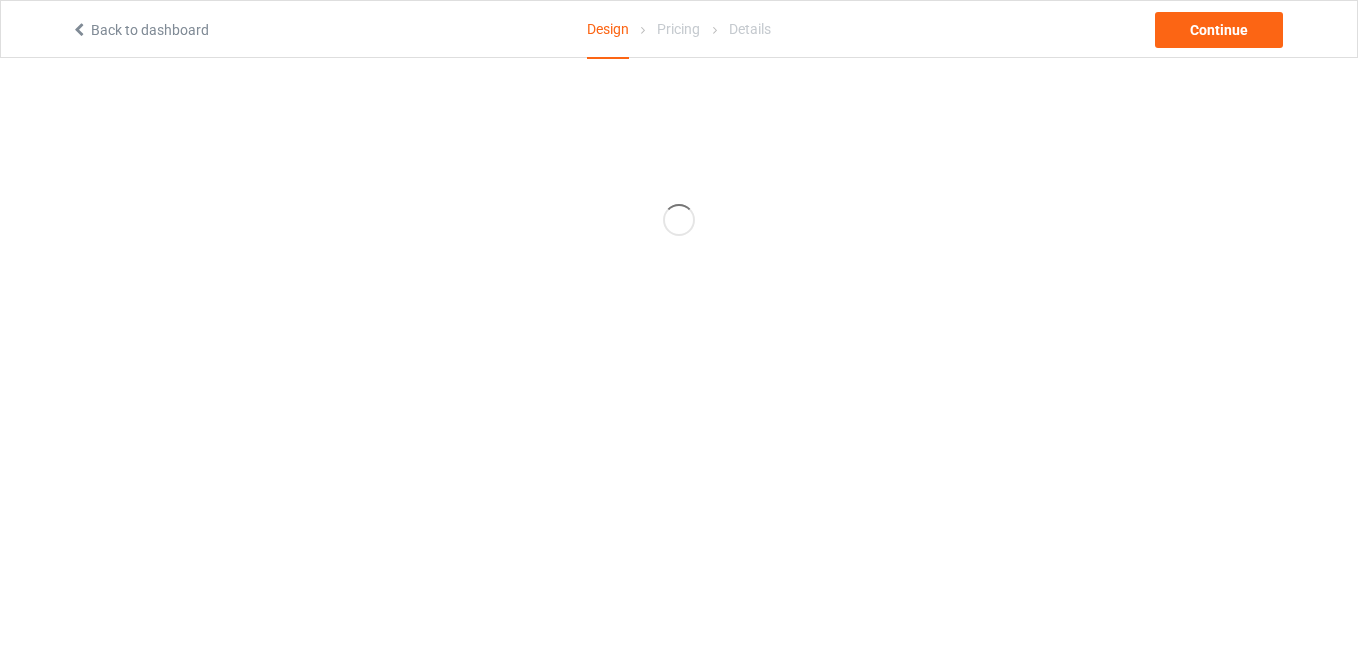 scroll, scrollTop: 0, scrollLeft: 0, axis: both 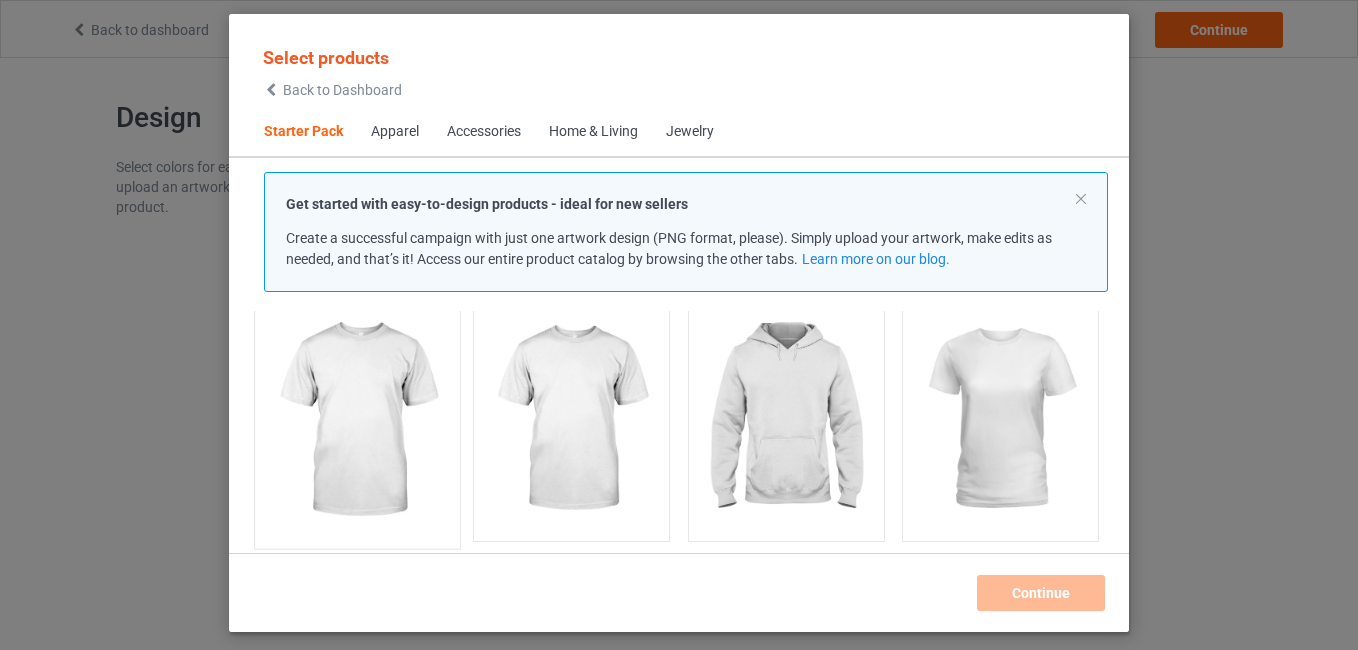 click at bounding box center (357, 420) 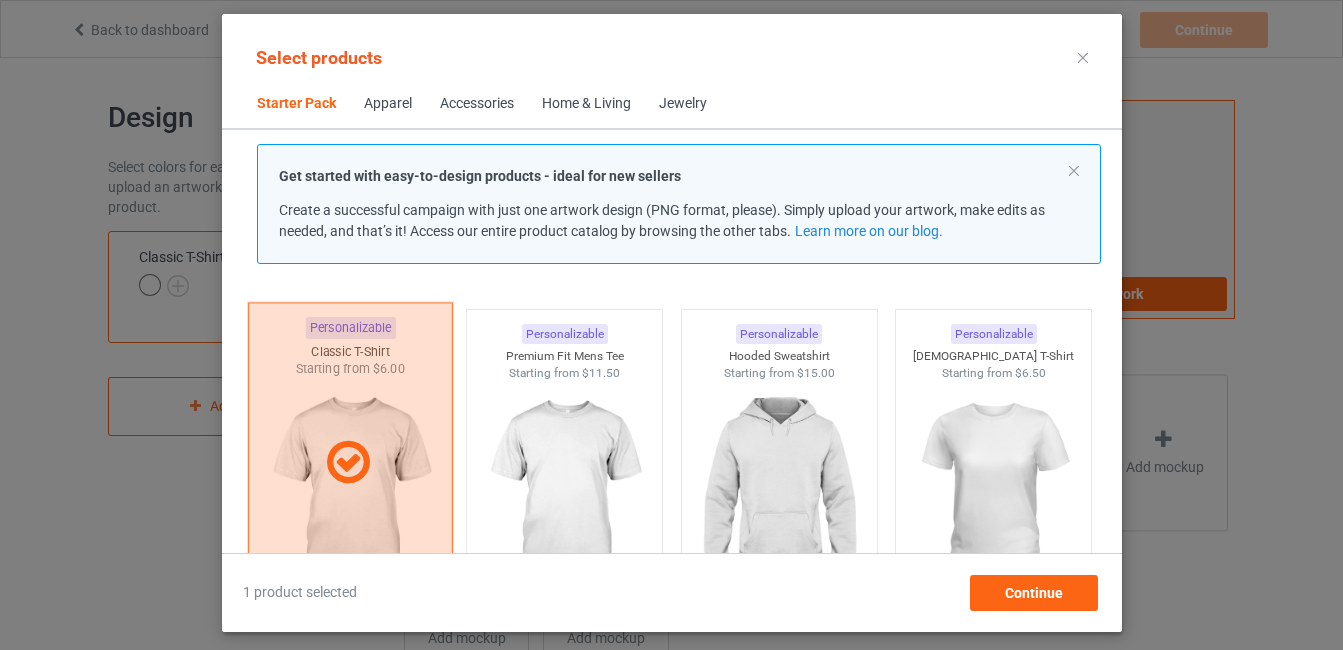 scroll, scrollTop: 45, scrollLeft: 0, axis: vertical 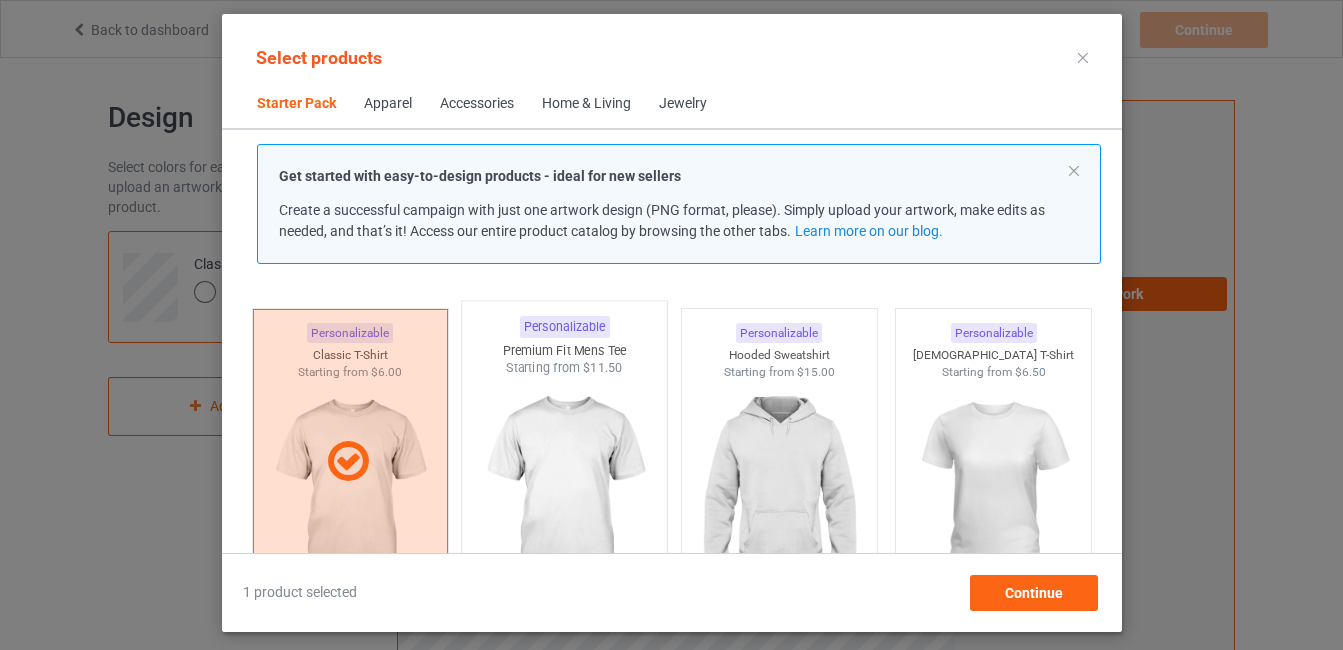 click at bounding box center (564, 494) 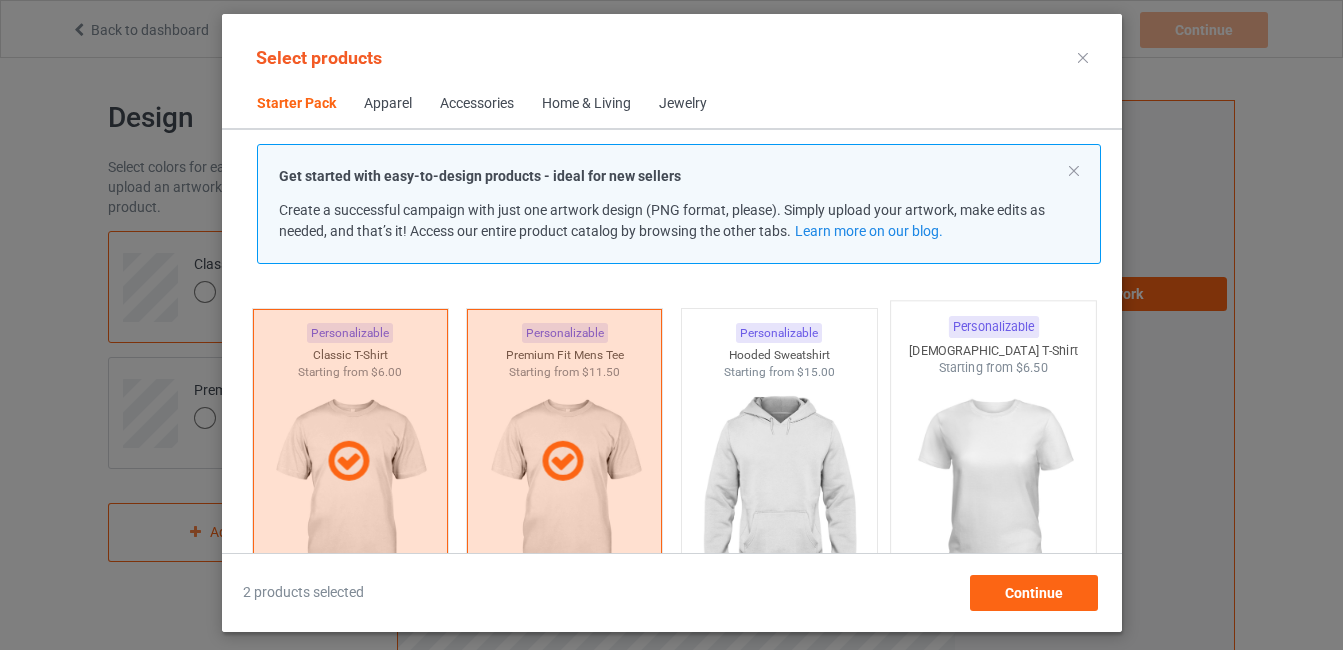 click at bounding box center (993, 494) 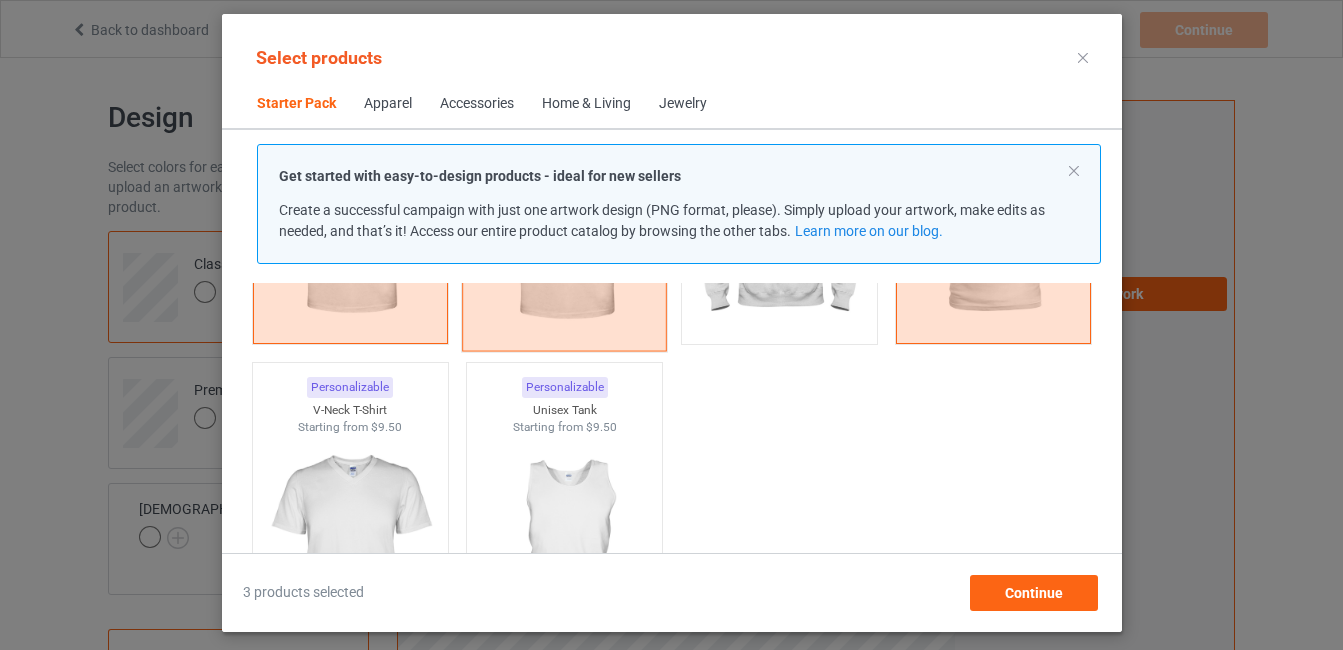 scroll, scrollTop: 340, scrollLeft: 0, axis: vertical 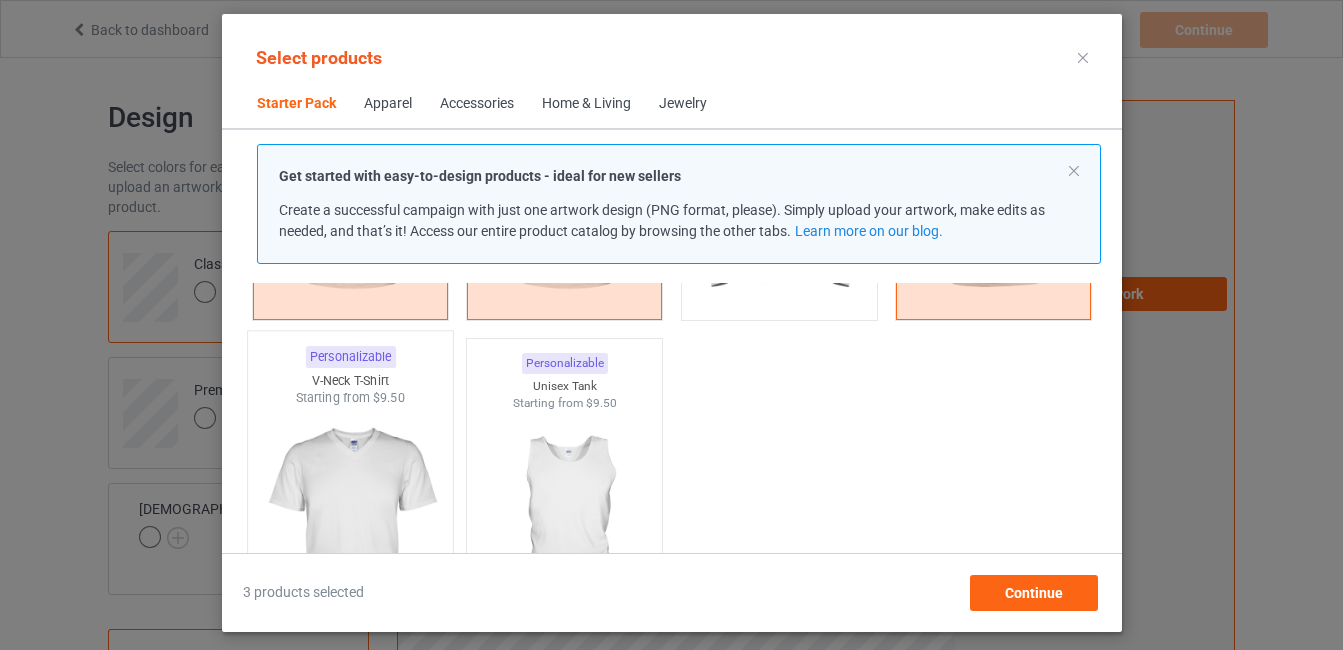 click at bounding box center [350, 524] 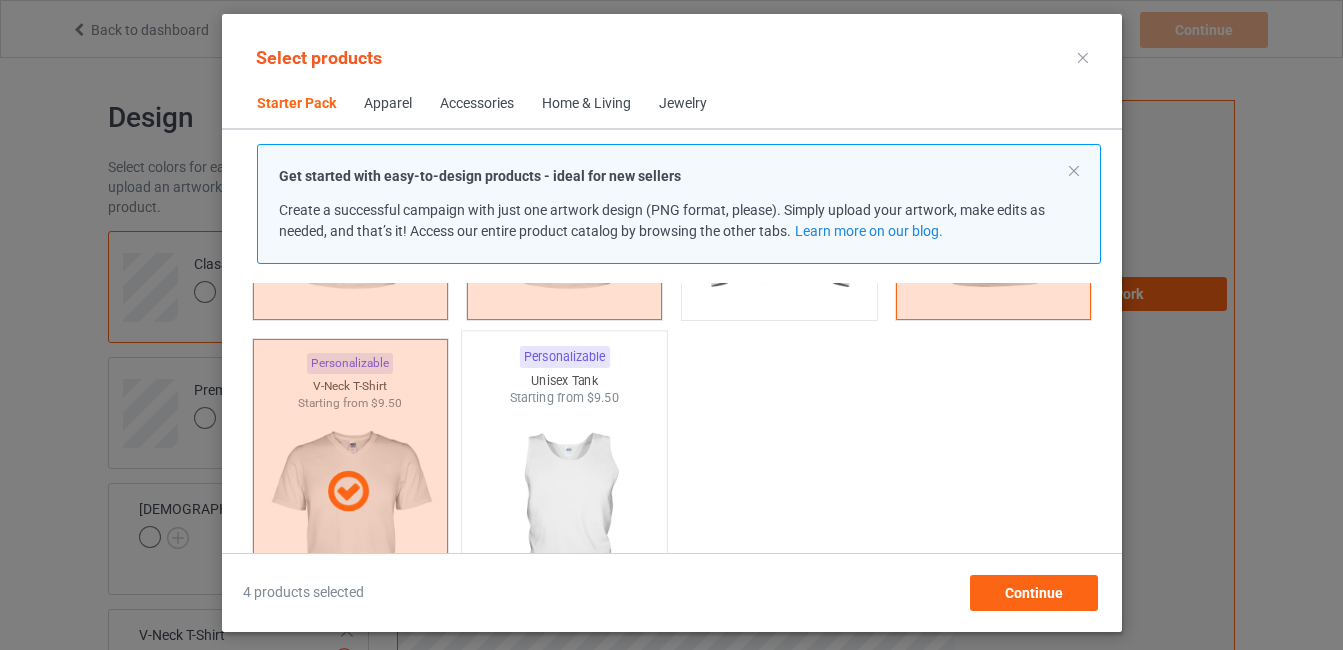 click at bounding box center (564, 524) 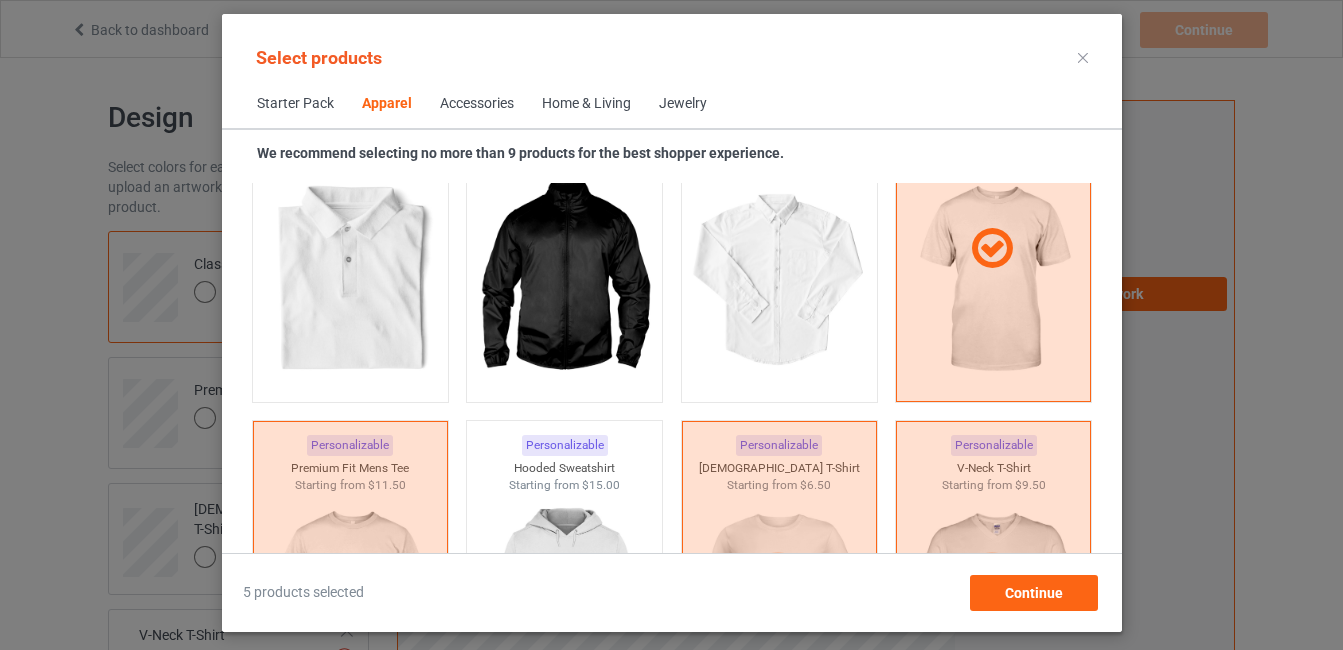 scroll, scrollTop: 878, scrollLeft: 0, axis: vertical 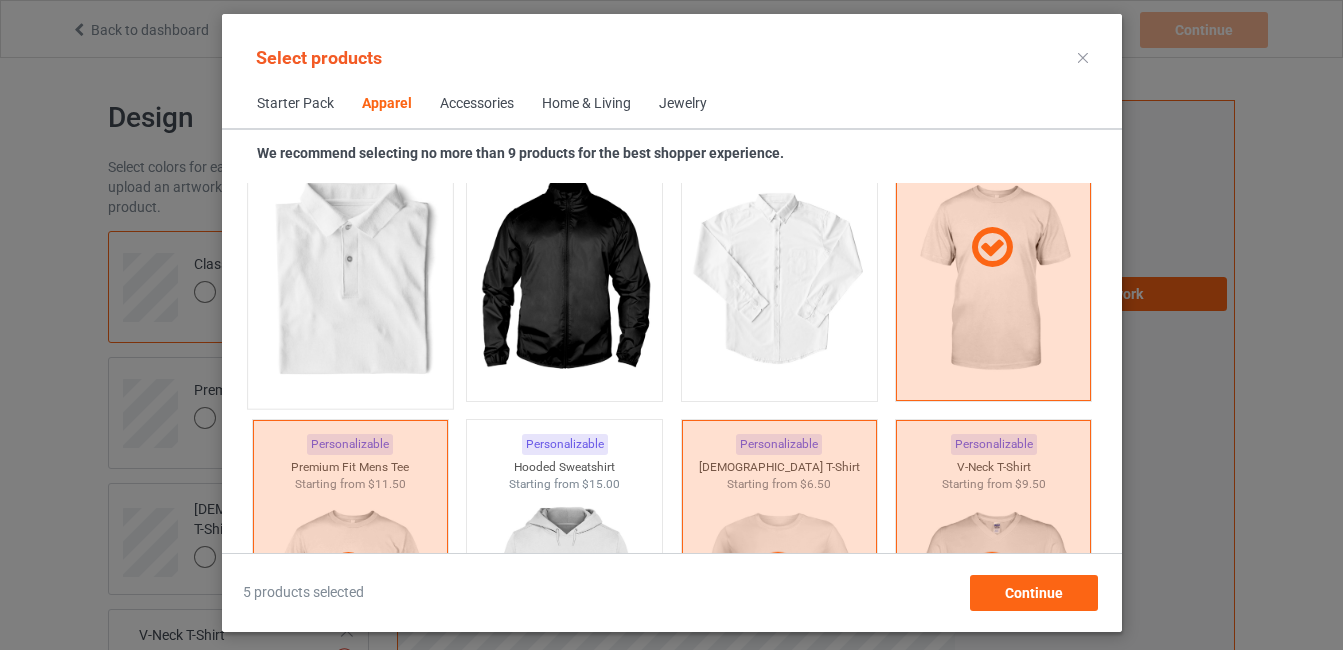click at bounding box center (350, 280) 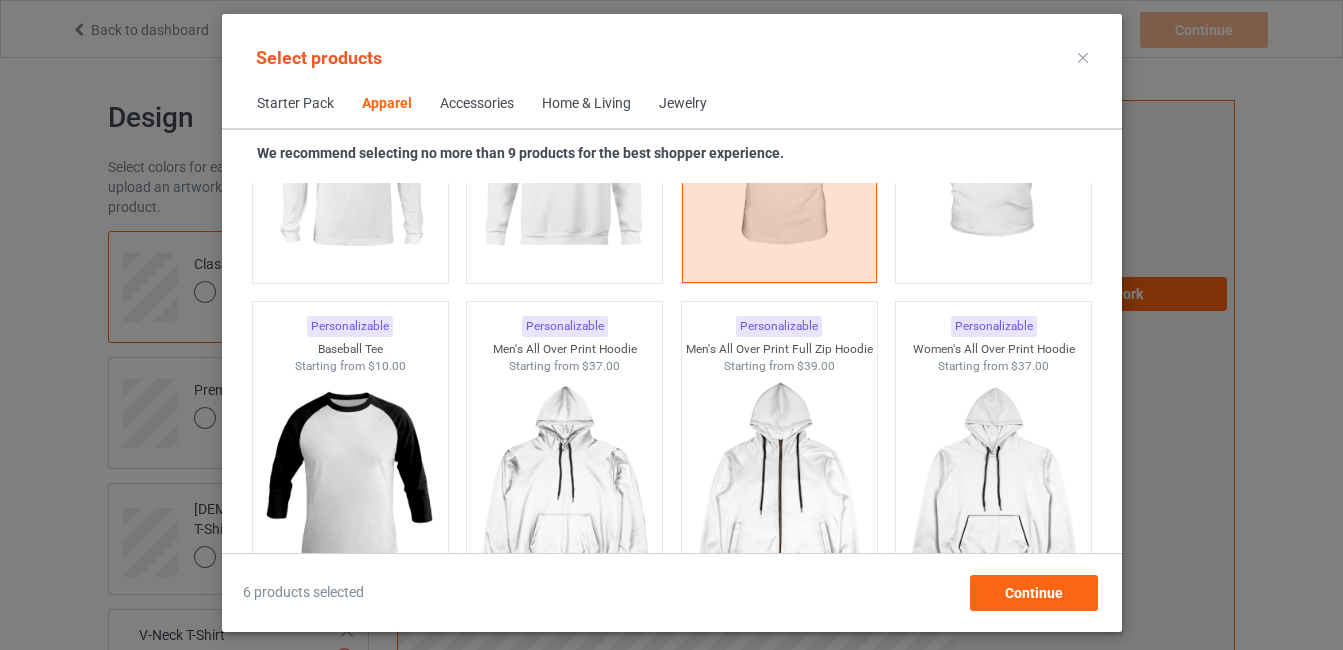 scroll, scrollTop: 1700, scrollLeft: 0, axis: vertical 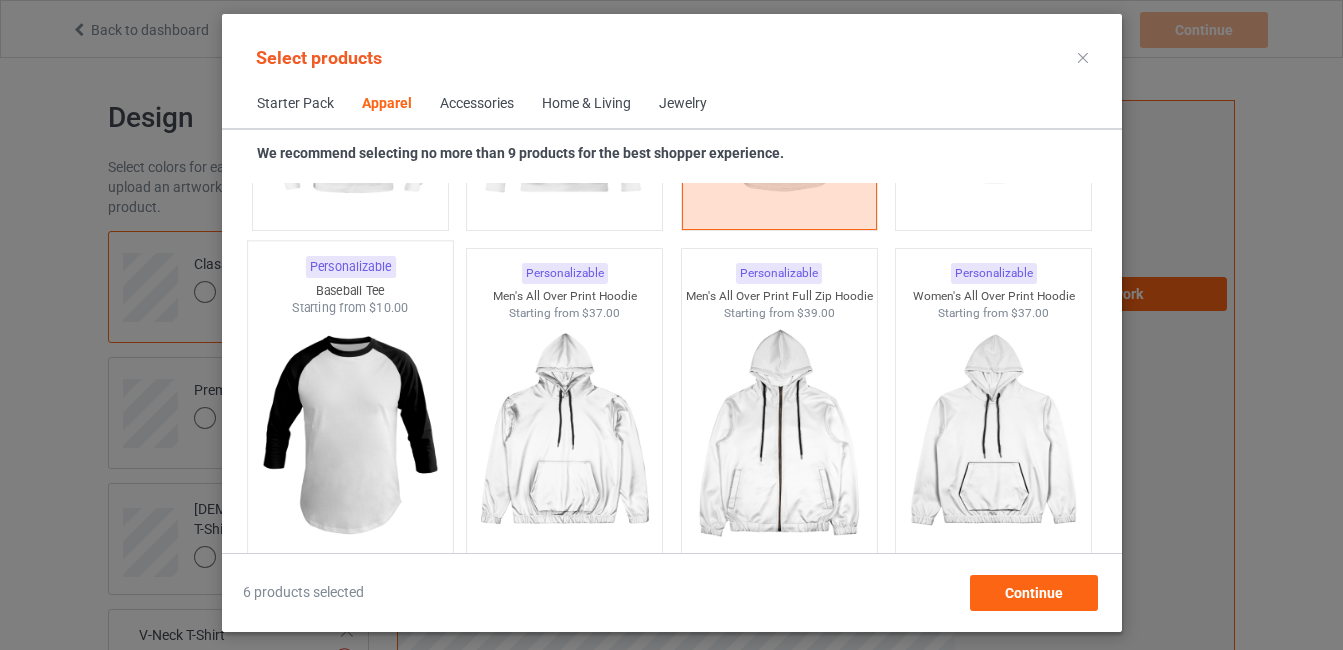 click at bounding box center [350, 434] 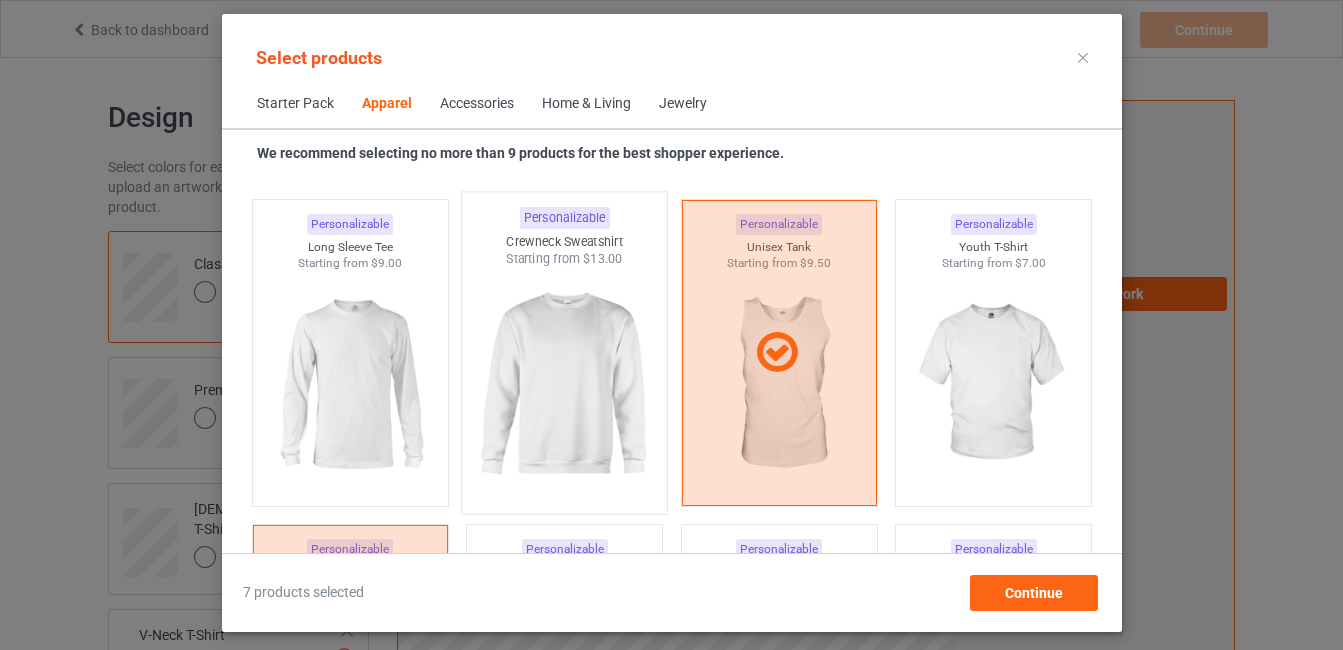 scroll, scrollTop: 1423, scrollLeft: 0, axis: vertical 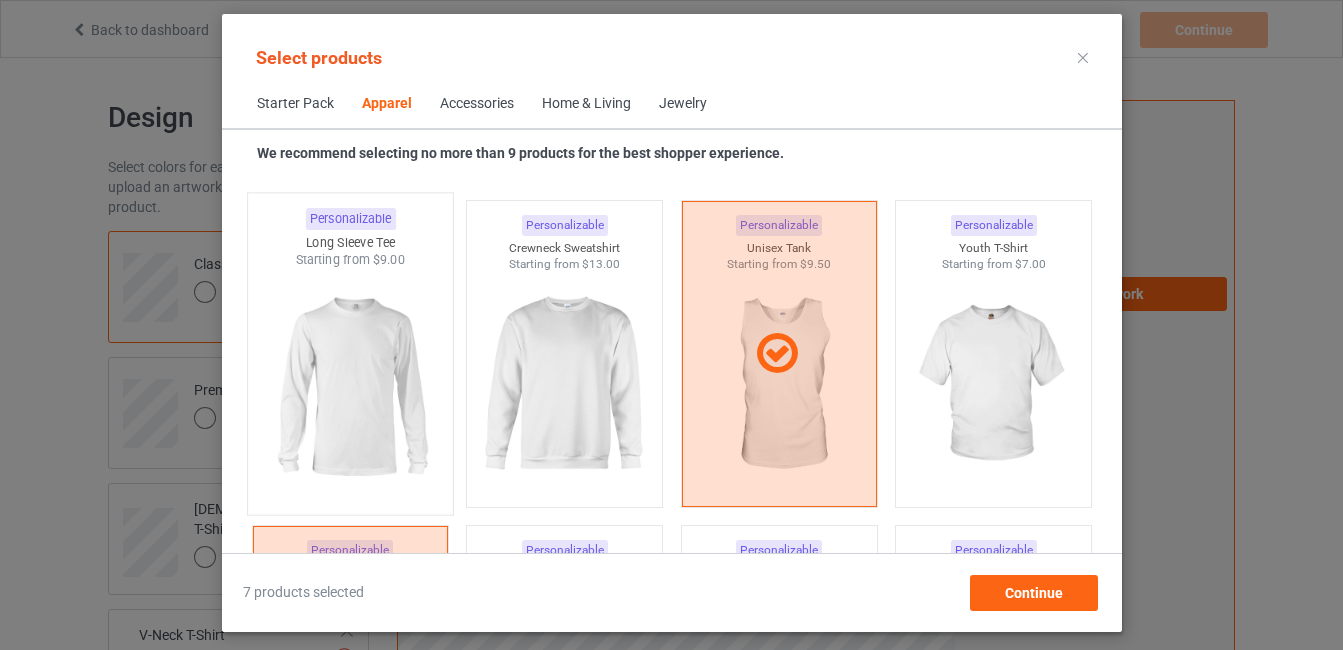 click at bounding box center (350, 386) 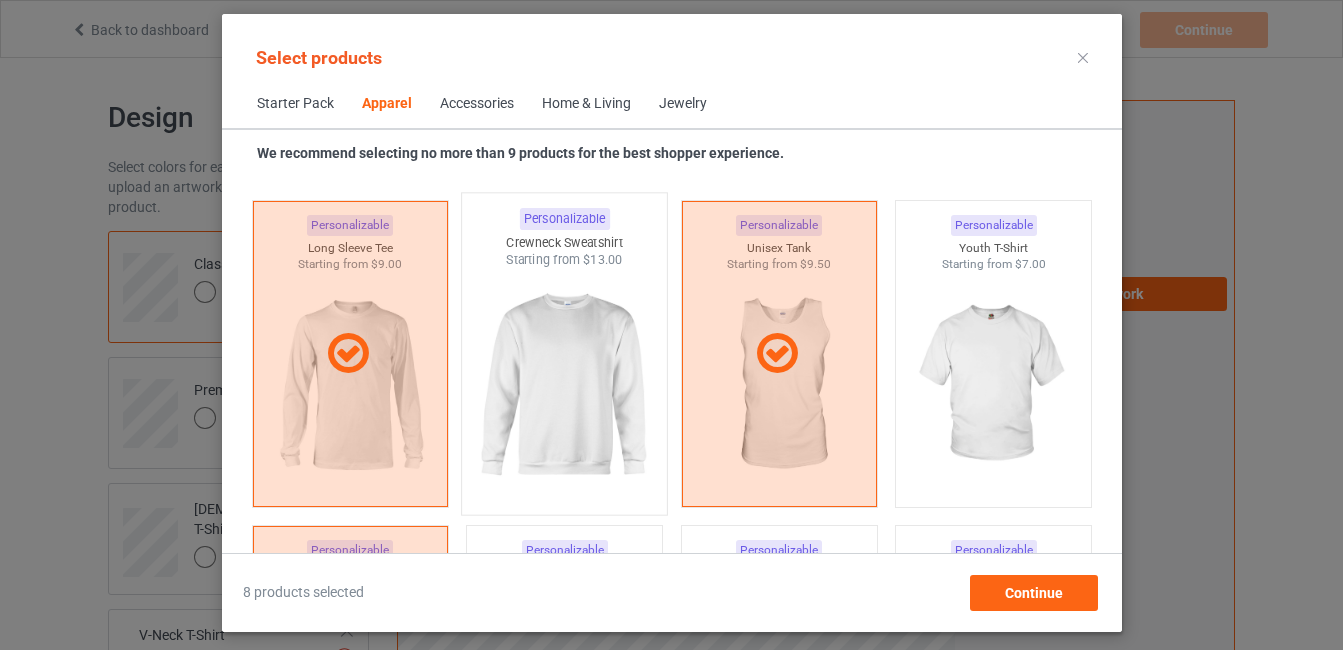 click at bounding box center (564, 386) 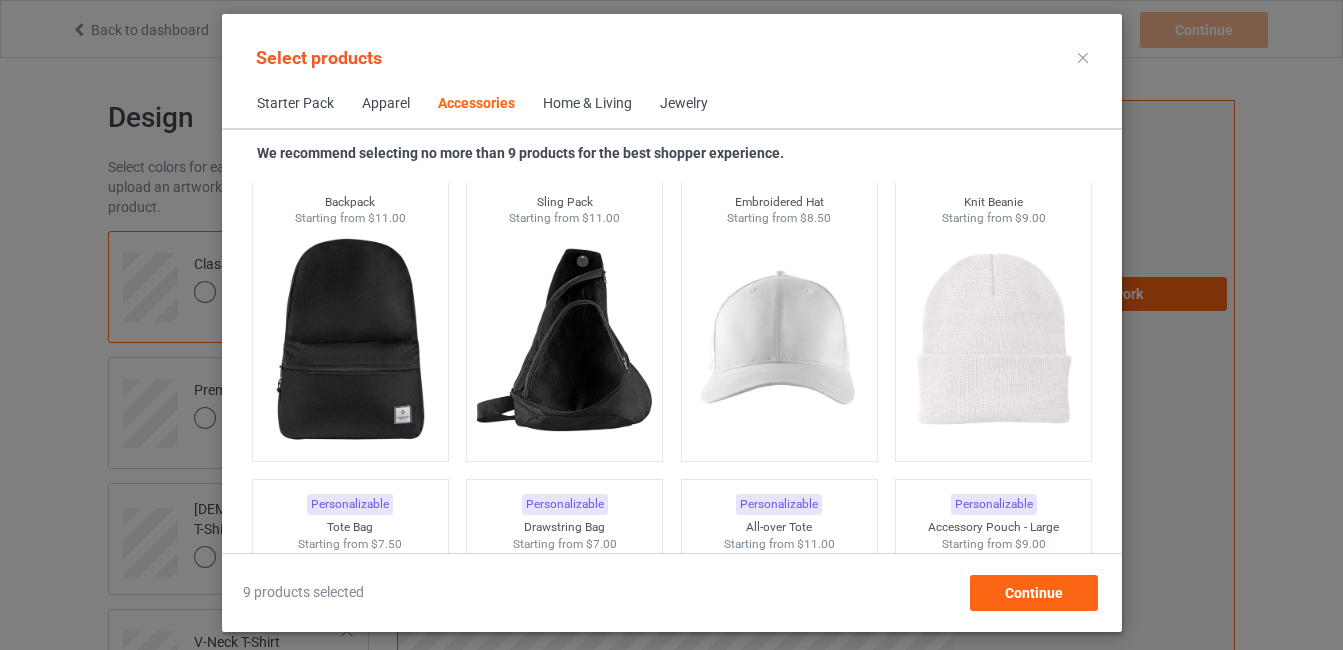 scroll, scrollTop: 5763, scrollLeft: 0, axis: vertical 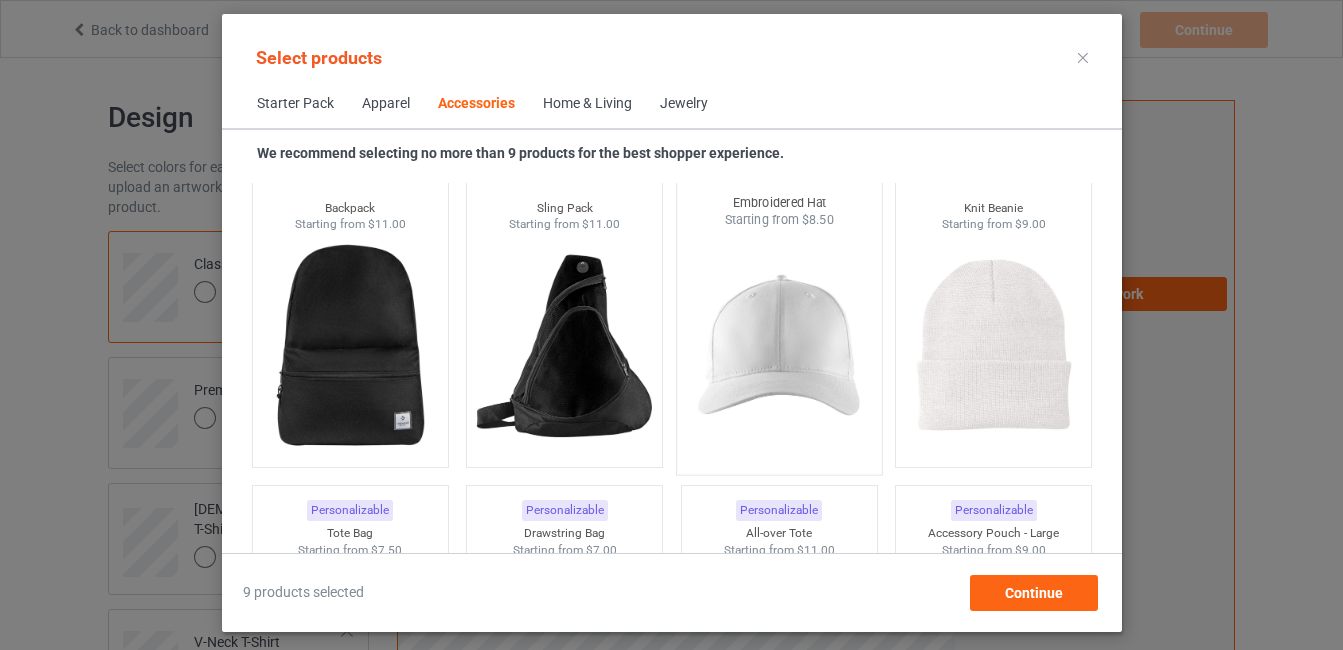 click at bounding box center (779, 346) 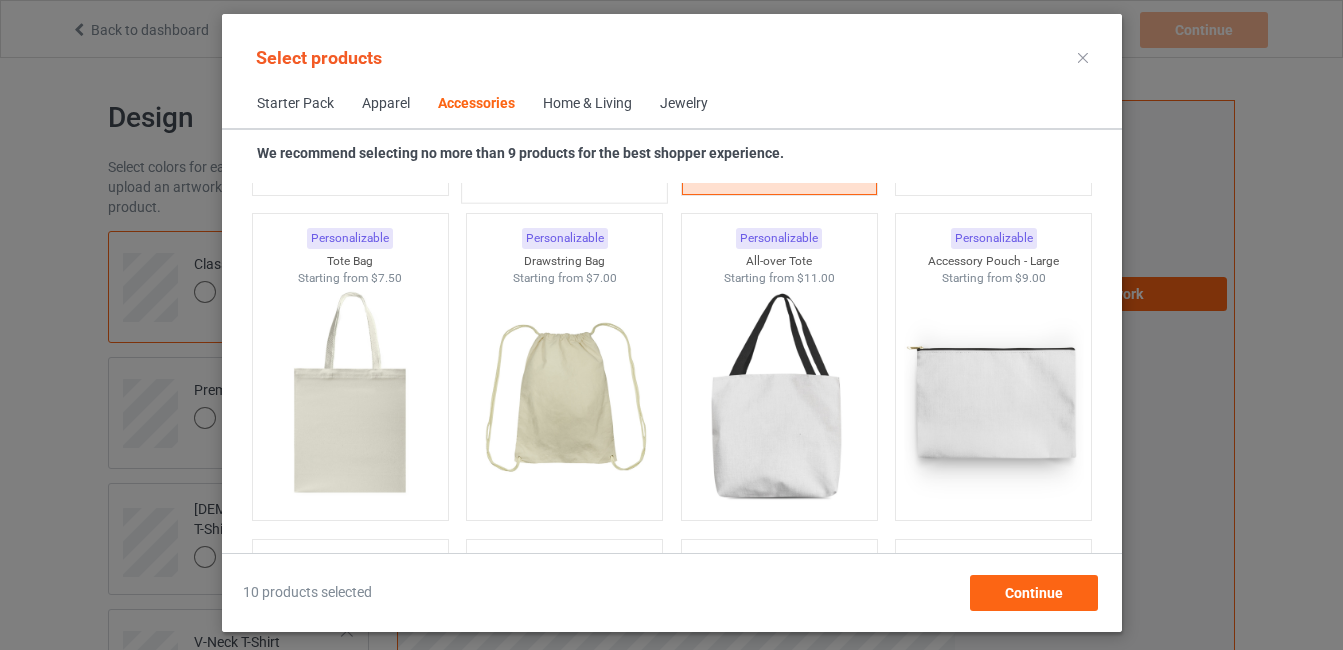 scroll, scrollTop: 6041, scrollLeft: 0, axis: vertical 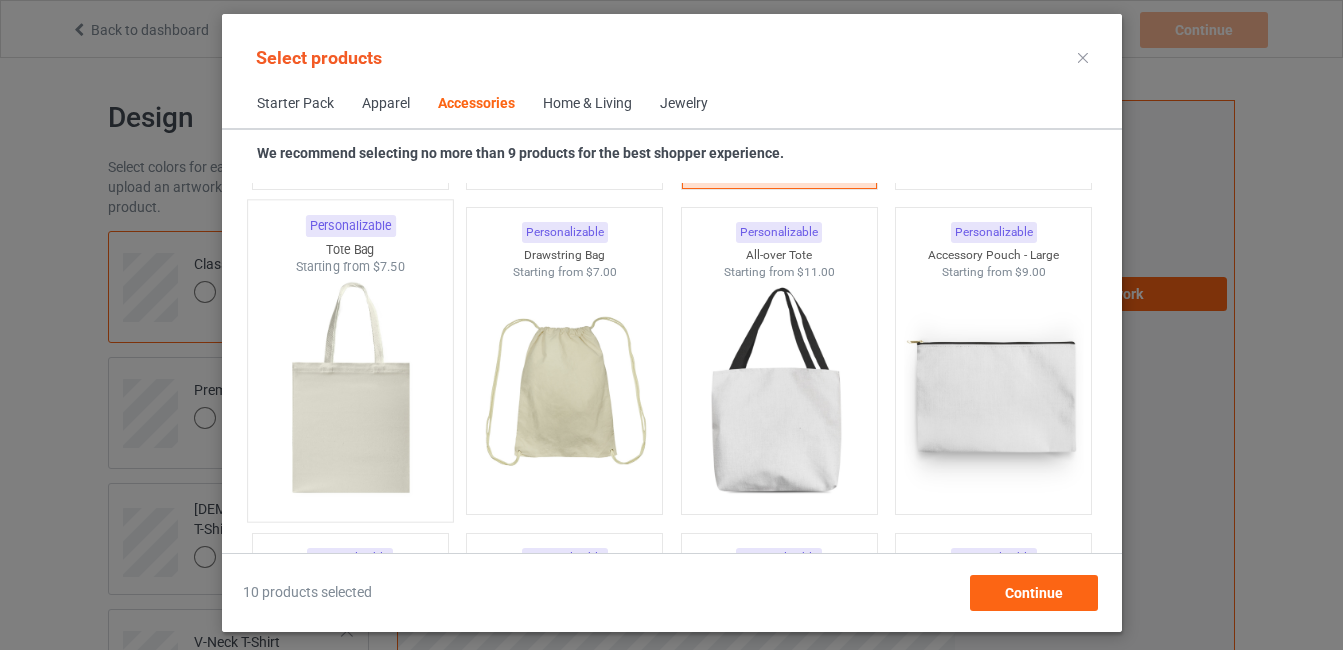 click at bounding box center [350, 393] 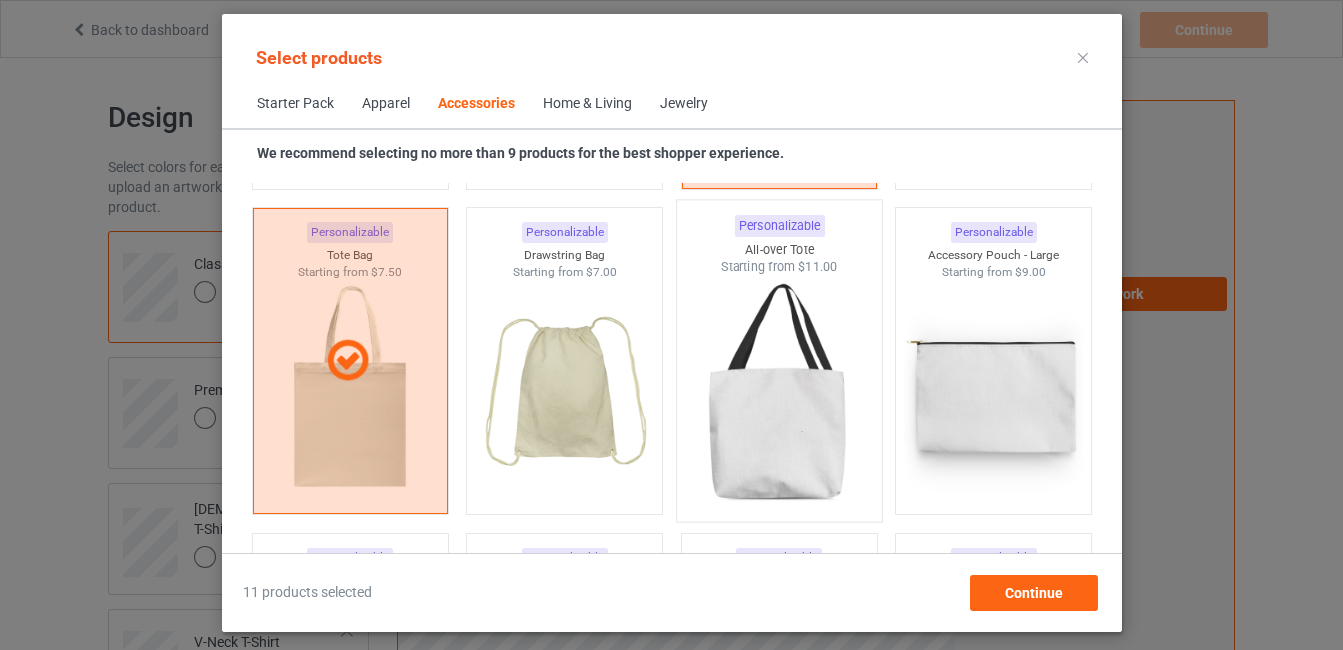 click at bounding box center (779, 393) 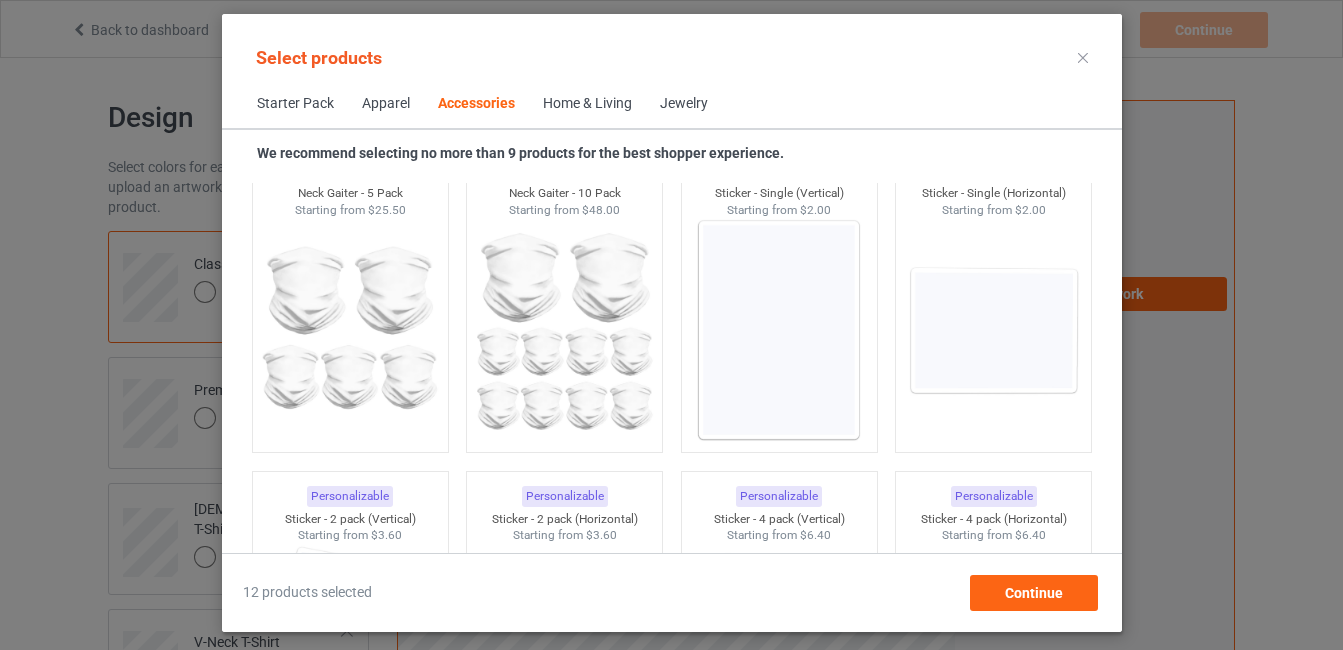scroll, scrollTop: 6709, scrollLeft: 0, axis: vertical 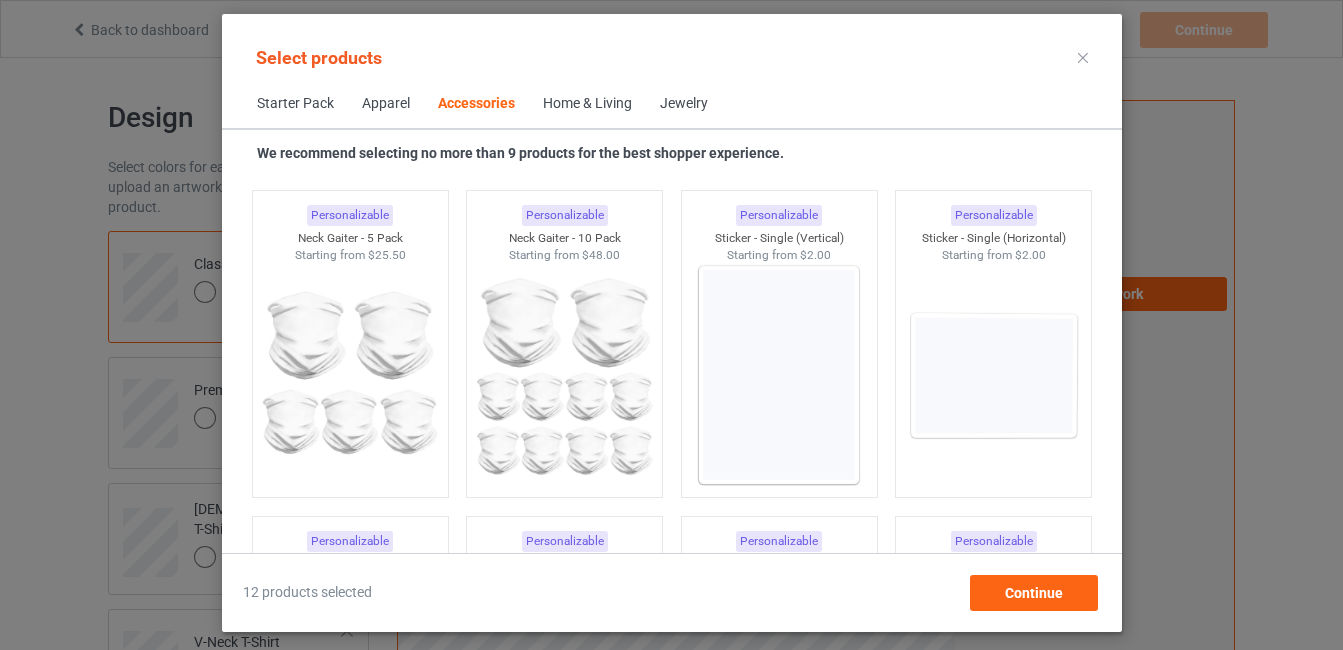 click at bounding box center [778, 375] 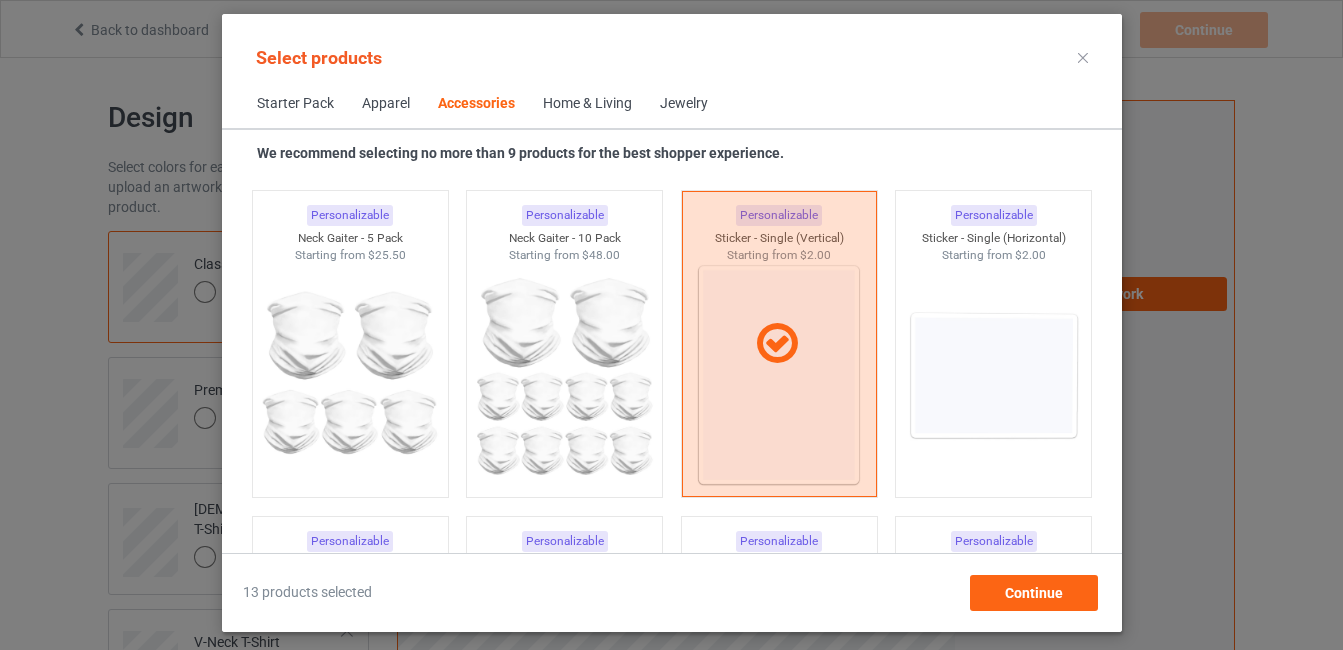 click at bounding box center [778, 344] 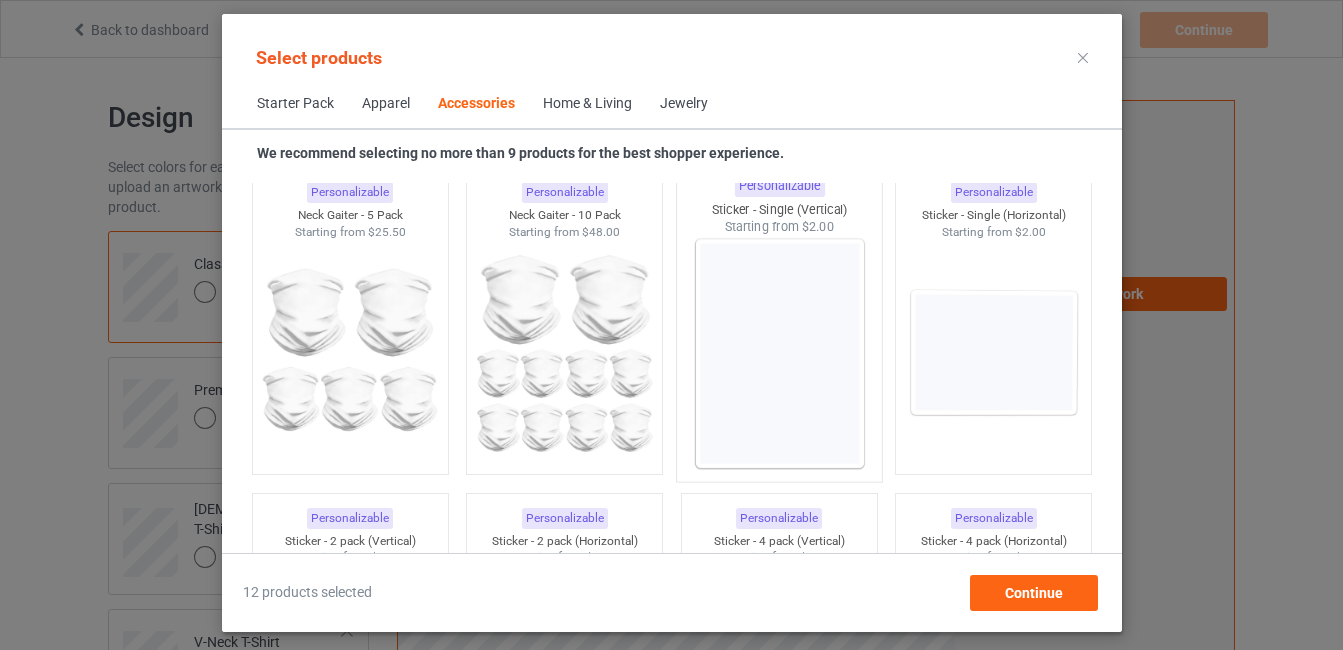 scroll, scrollTop: 6734, scrollLeft: 0, axis: vertical 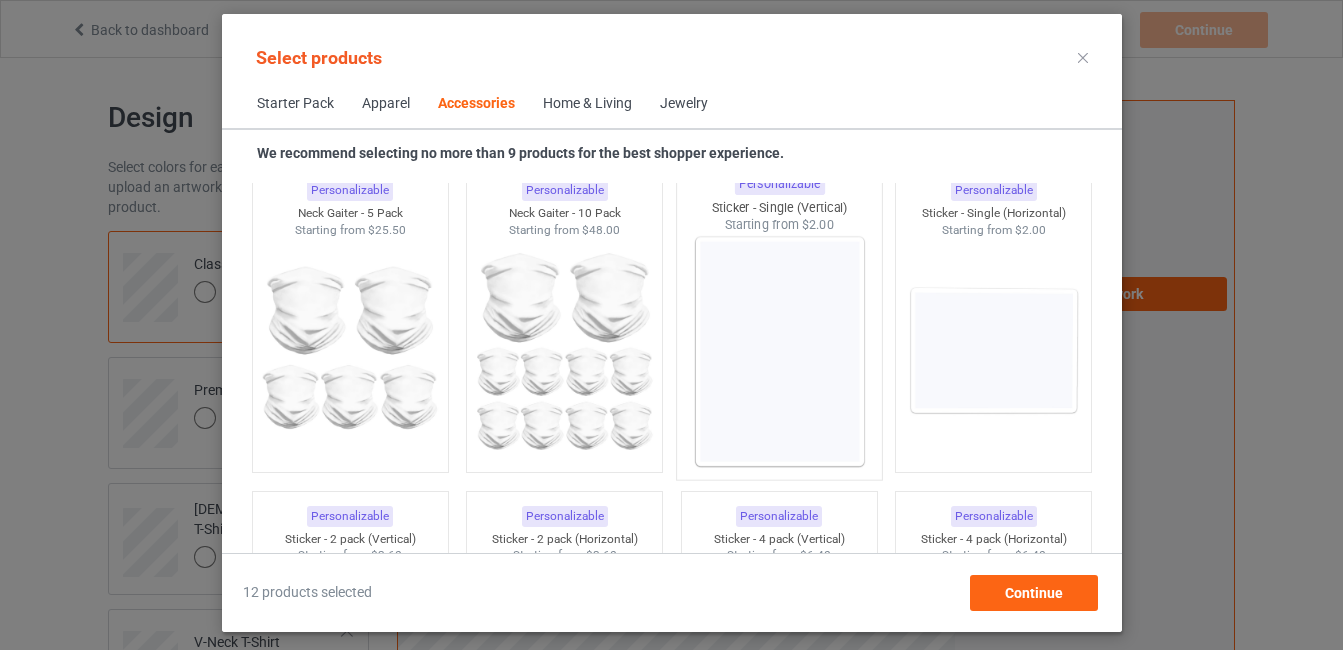 click at bounding box center [779, 351] 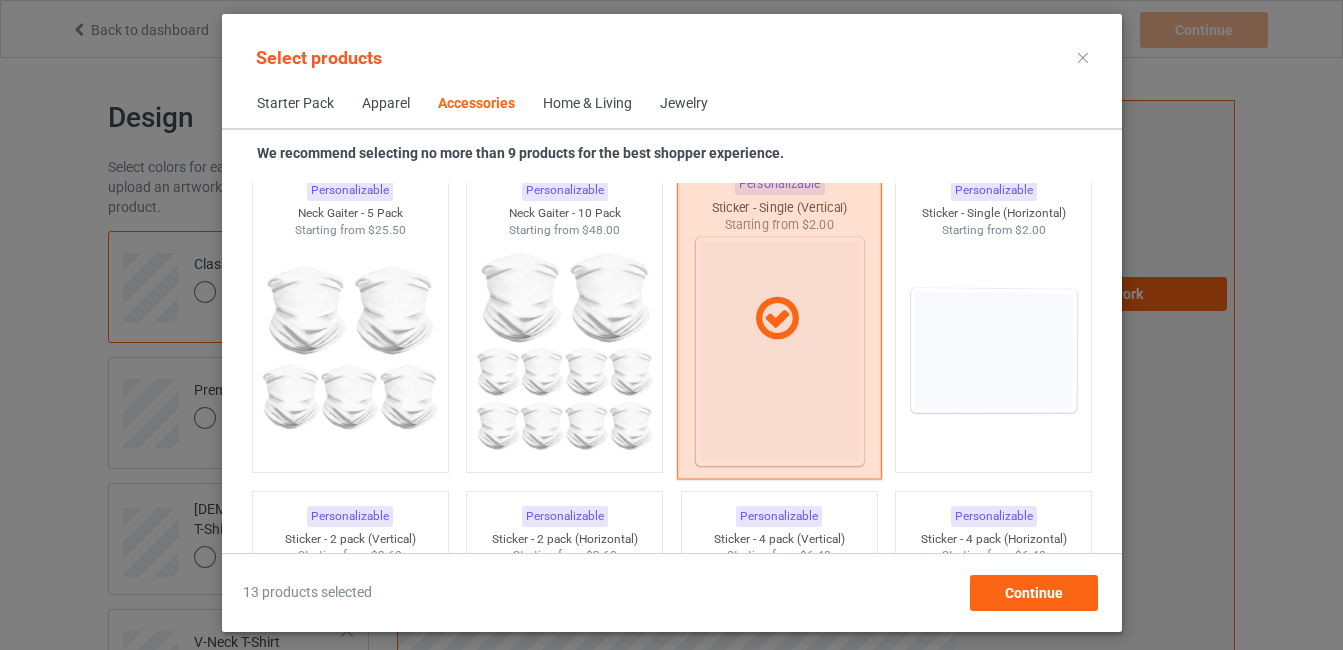 scroll, scrollTop: 7040, scrollLeft: 0, axis: vertical 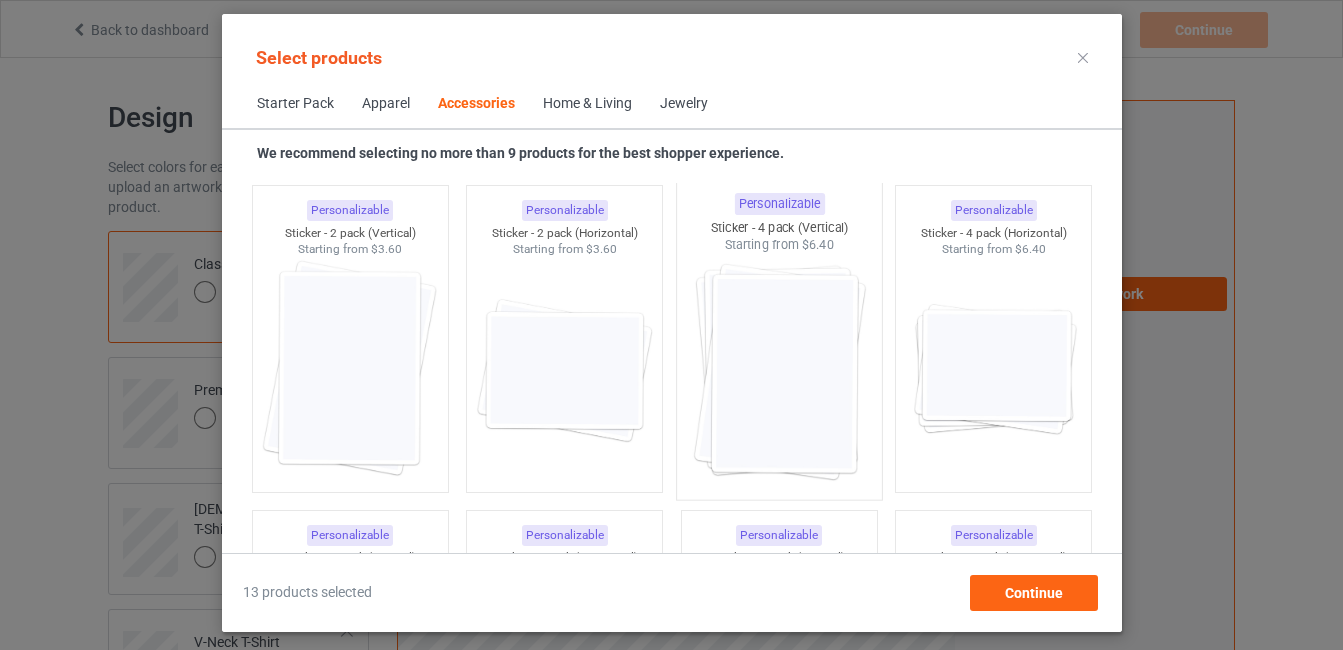 click at bounding box center (779, 371) 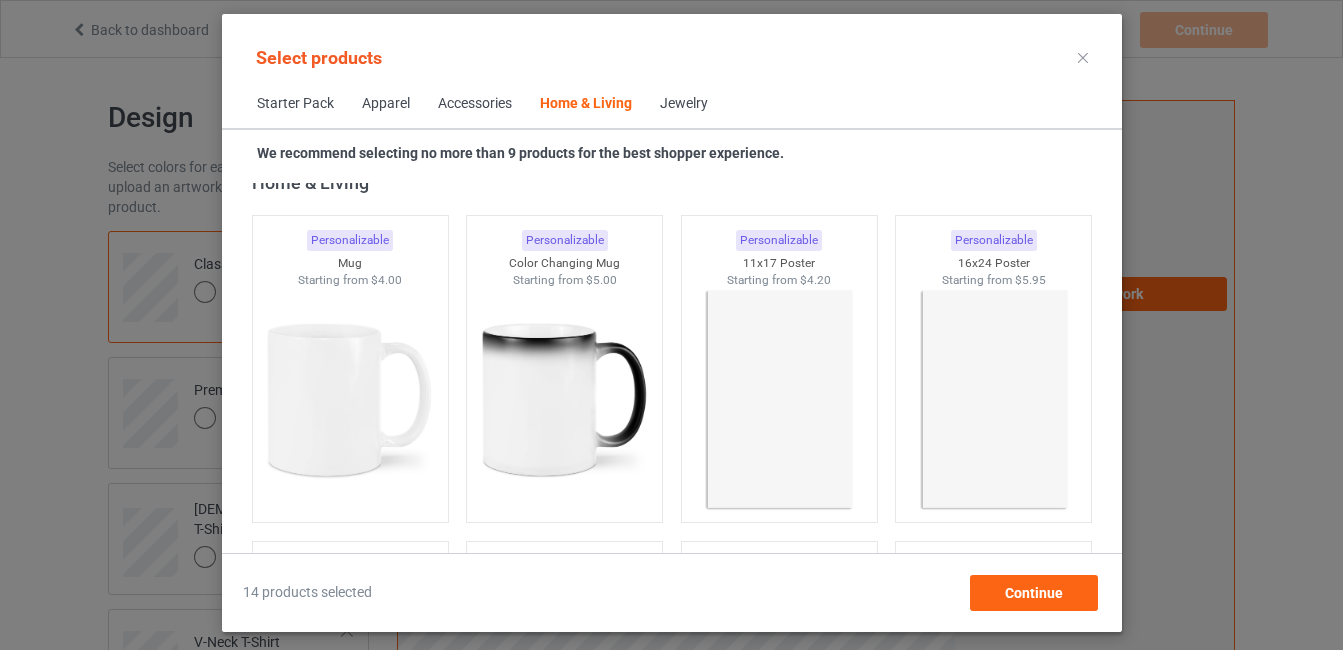 scroll, scrollTop: 9030, scrollLeft: 0, axis: vertical 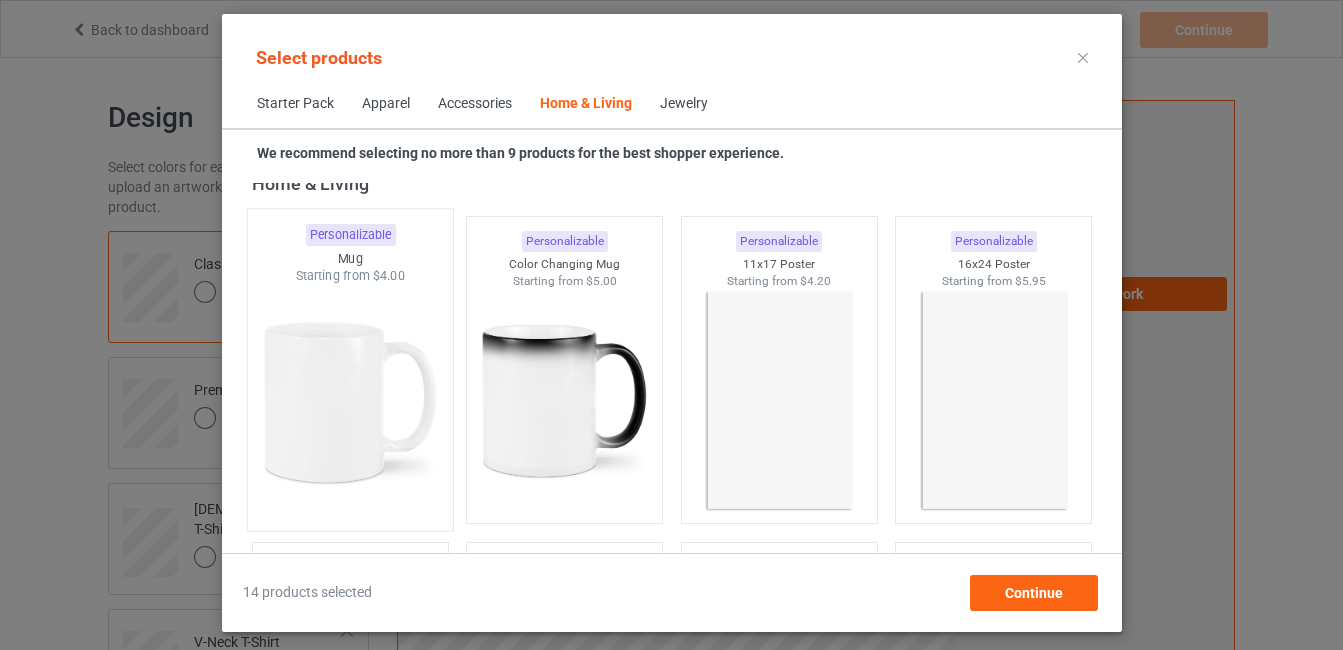 click at bounding box center (350, 402) 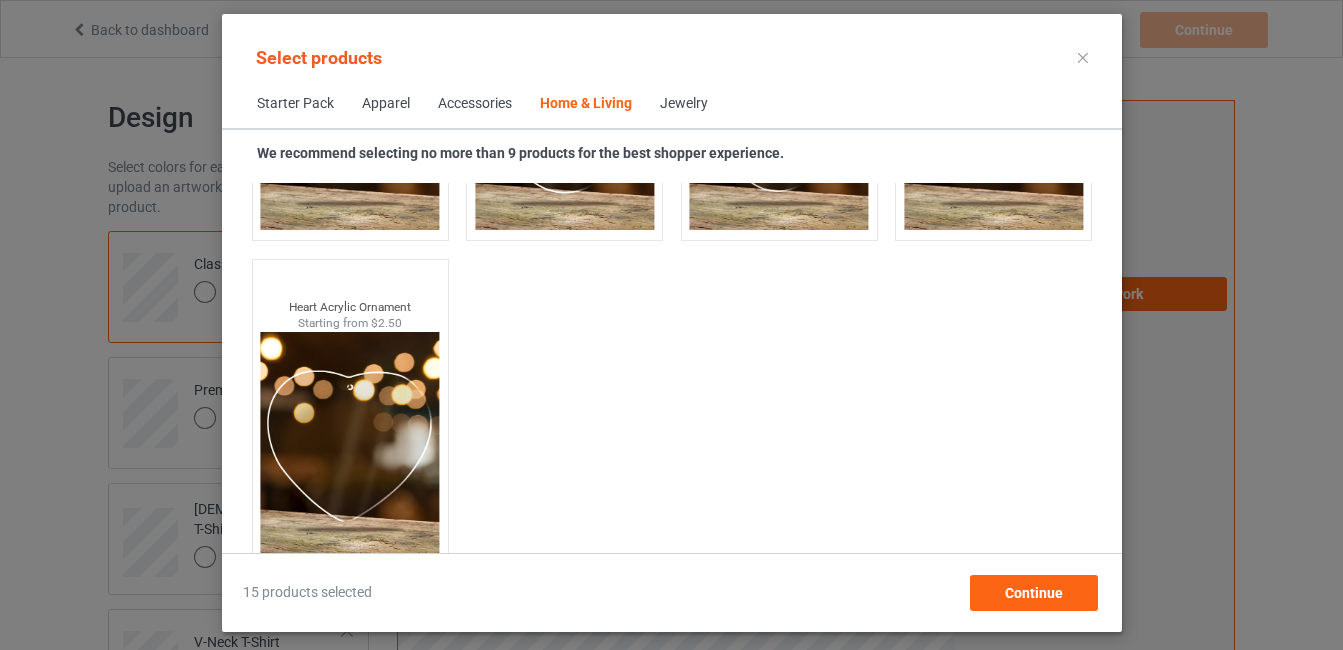scroll, scrollTop: 21705, scrollLeft: 0, axis: vertical 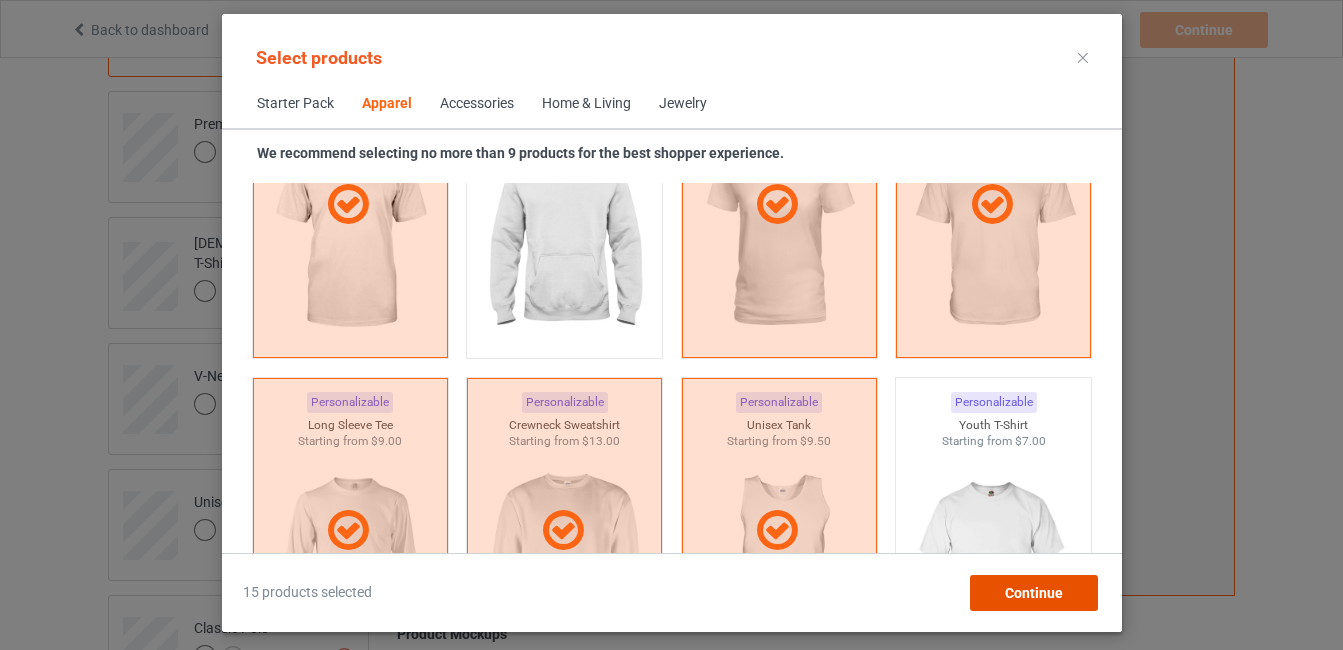click on "Continue" at bounding box center [1033, 593] 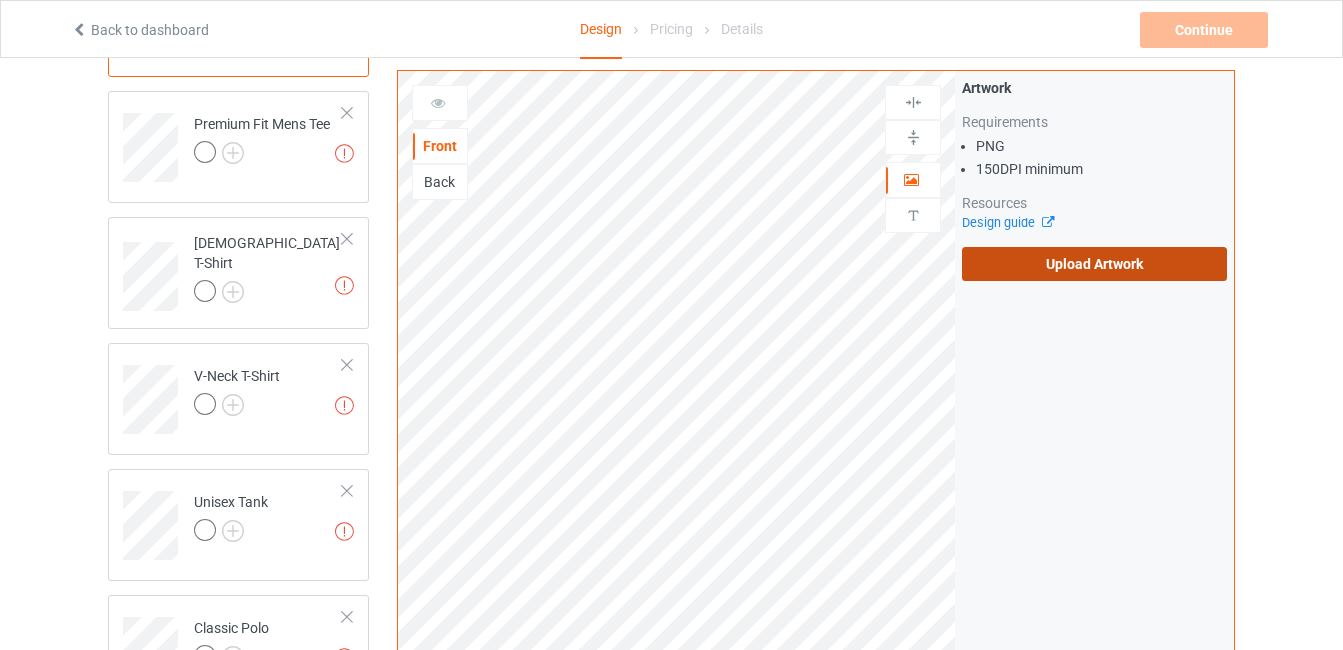click on "Upload Artwork" at bounding box center [1094, 264] 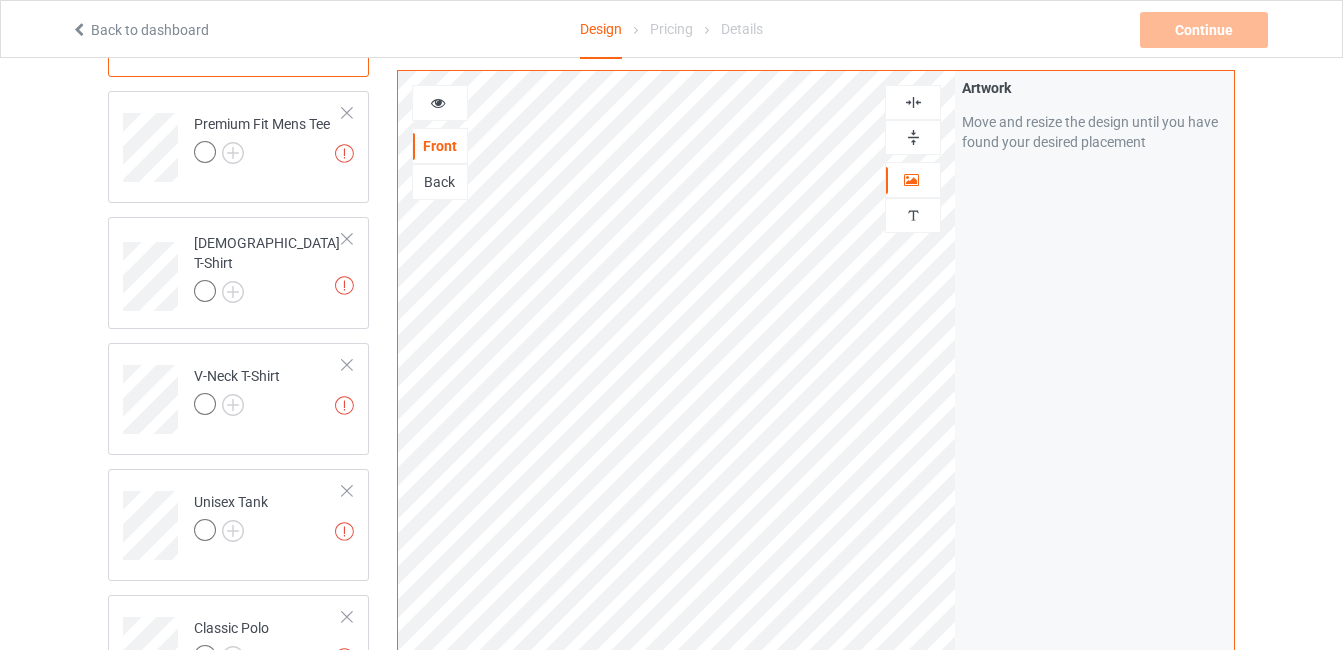 click at bounding box center (438, 100) 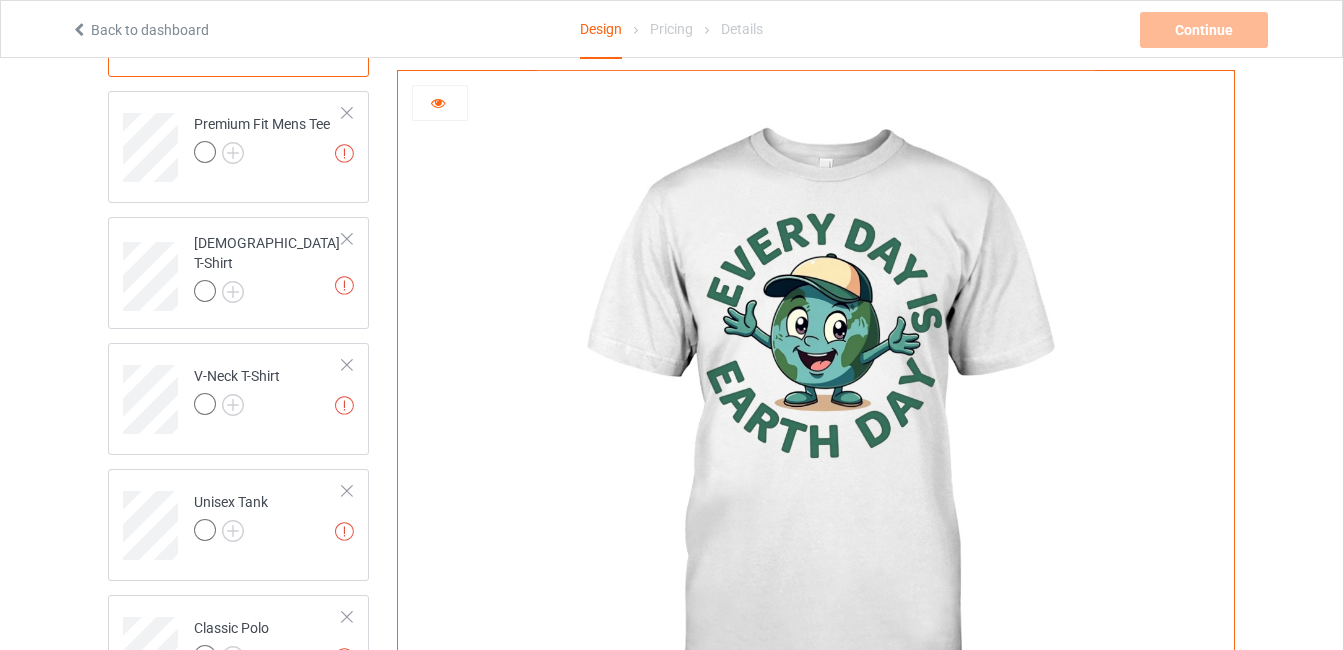click at bounding box center [438, 100] 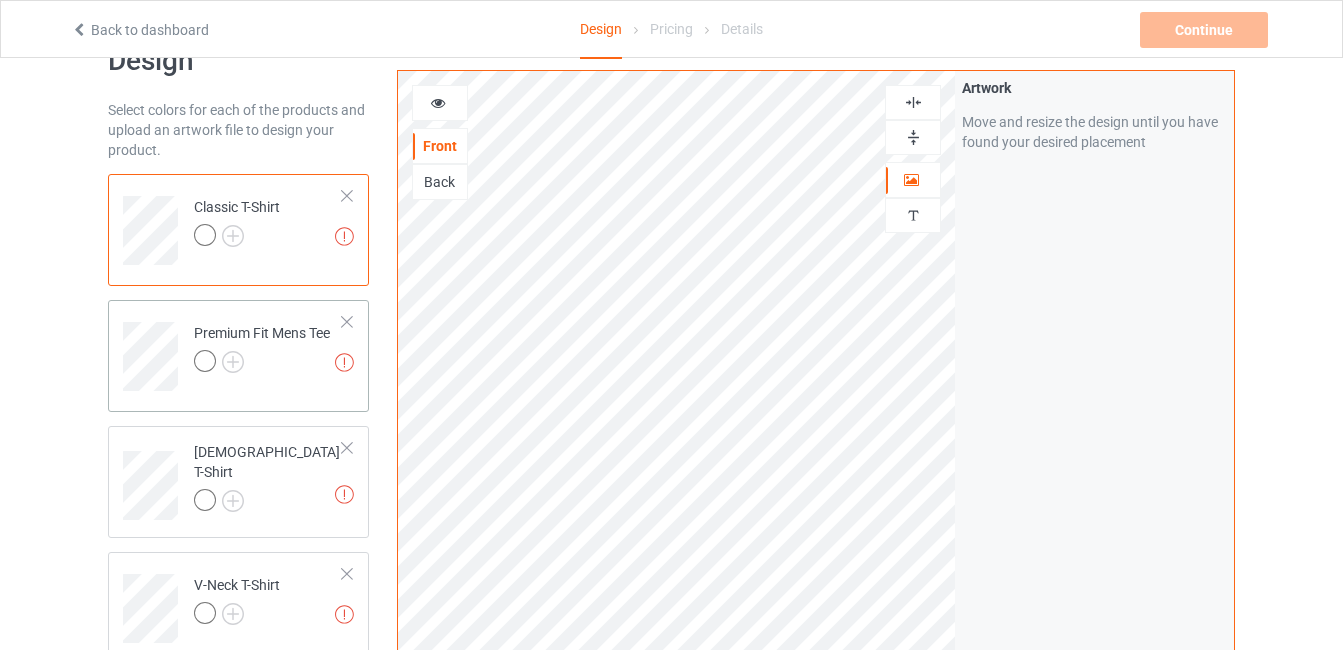 scroll, scrollTop: 0, scrollLeft: 0, axis: both 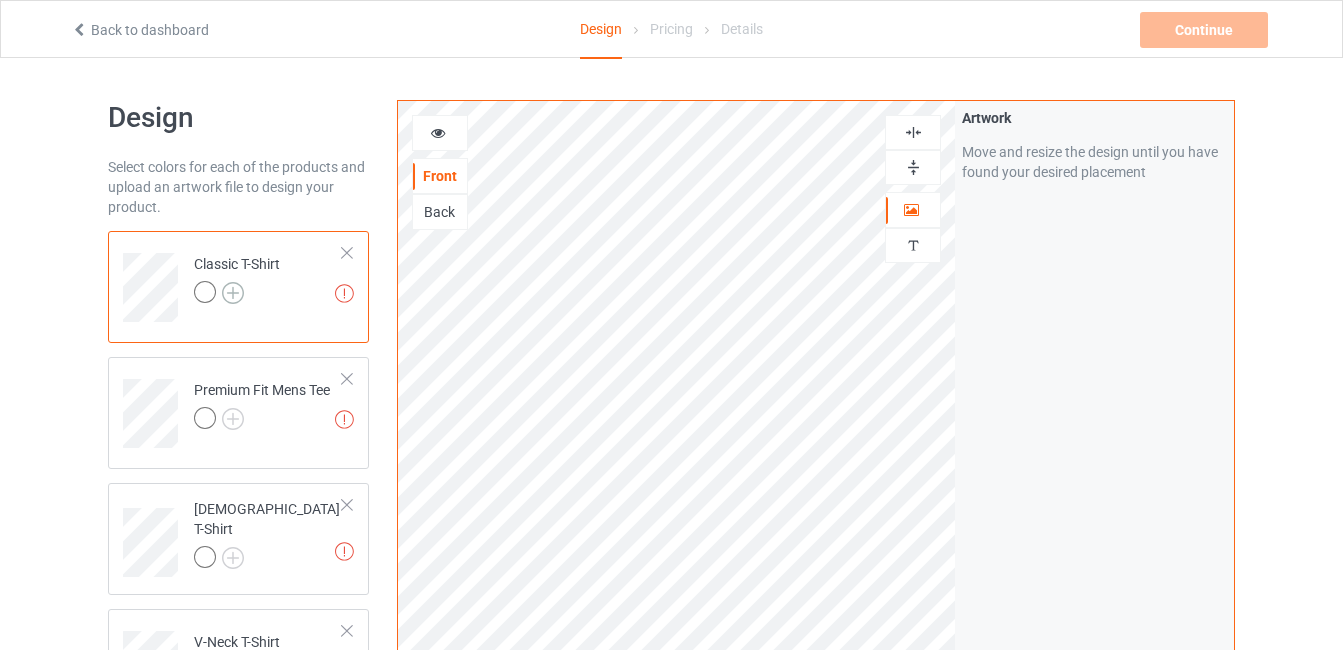 click at bounding box center [233, 293] 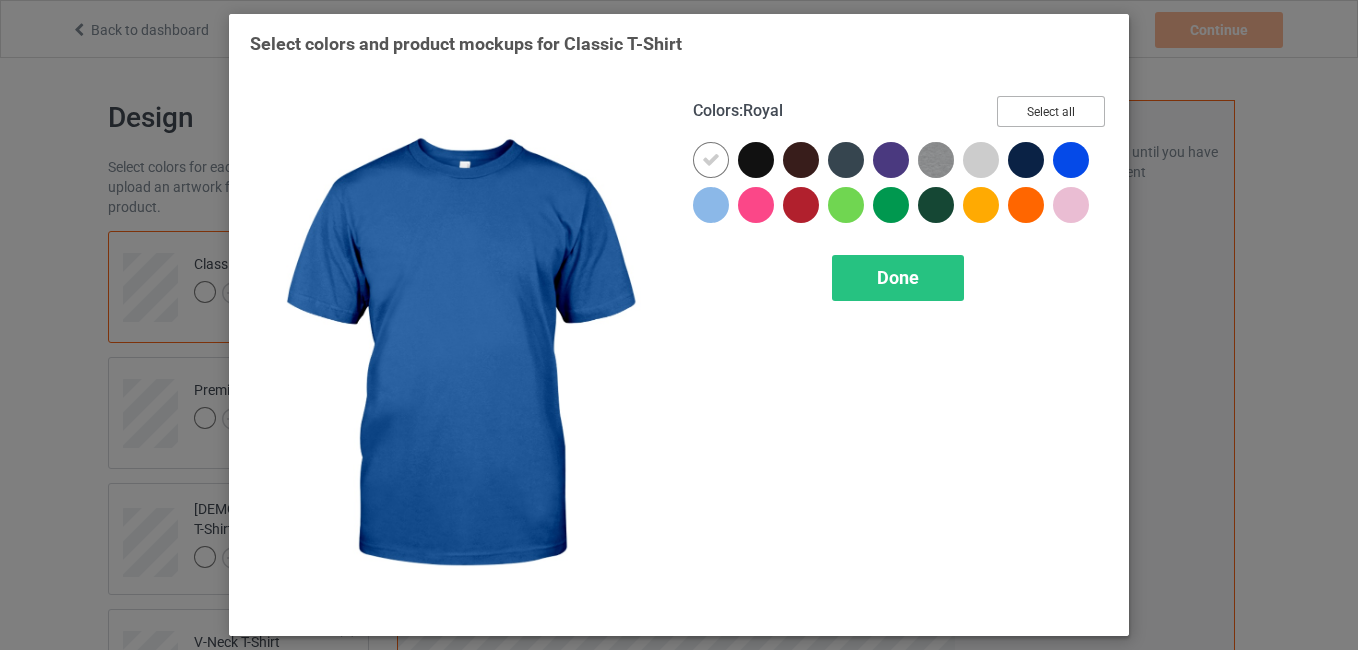 click on "Select all" at bounding box center [1051, 111] 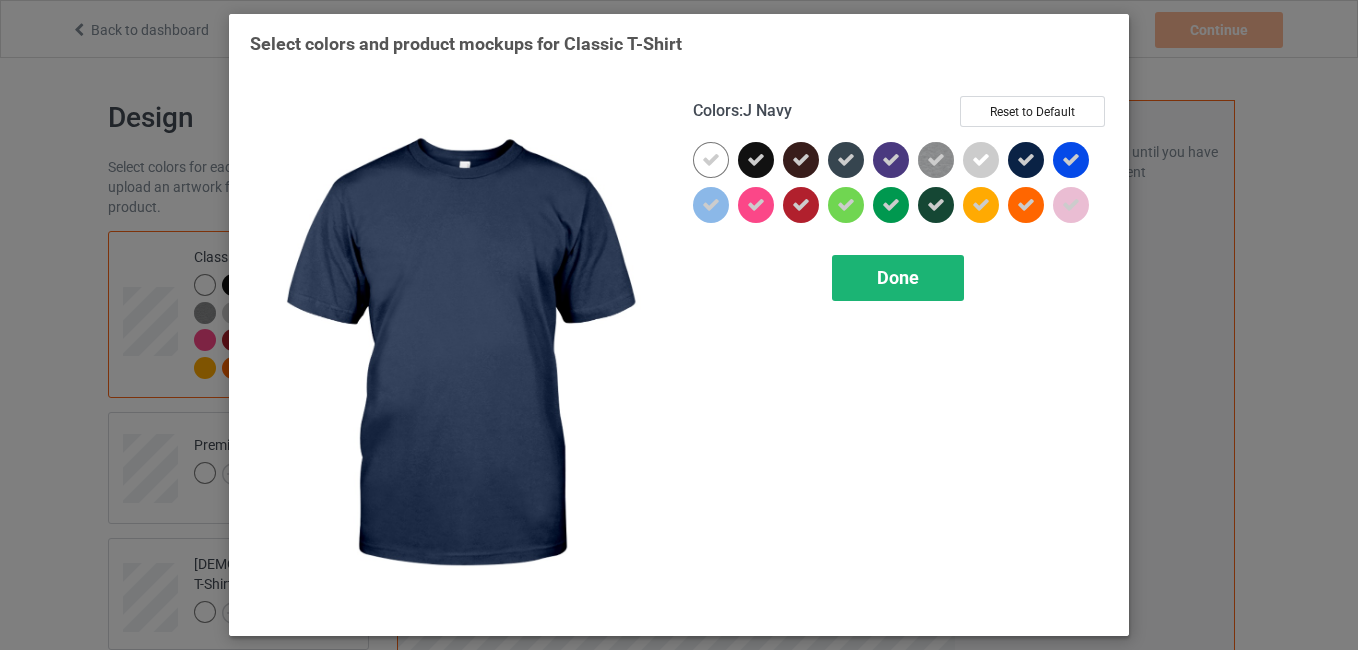 click on "Done" at bounding box center (898, 278) 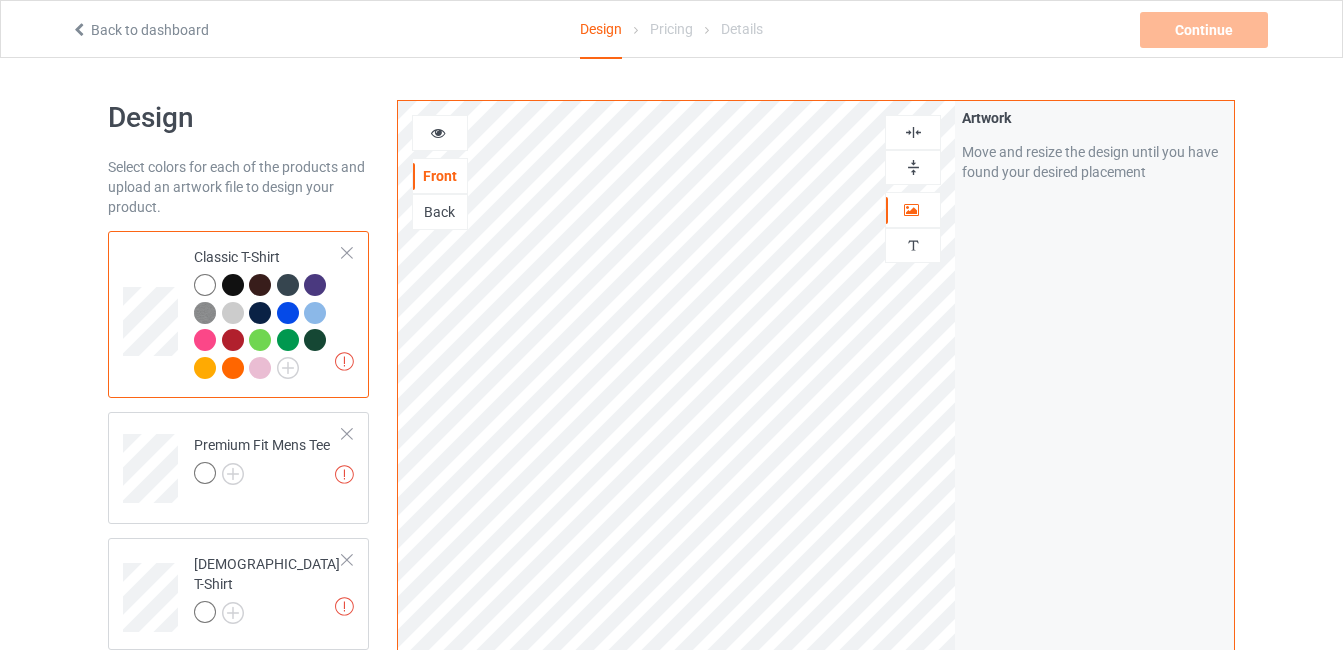 click at bounding box center (288, 313) 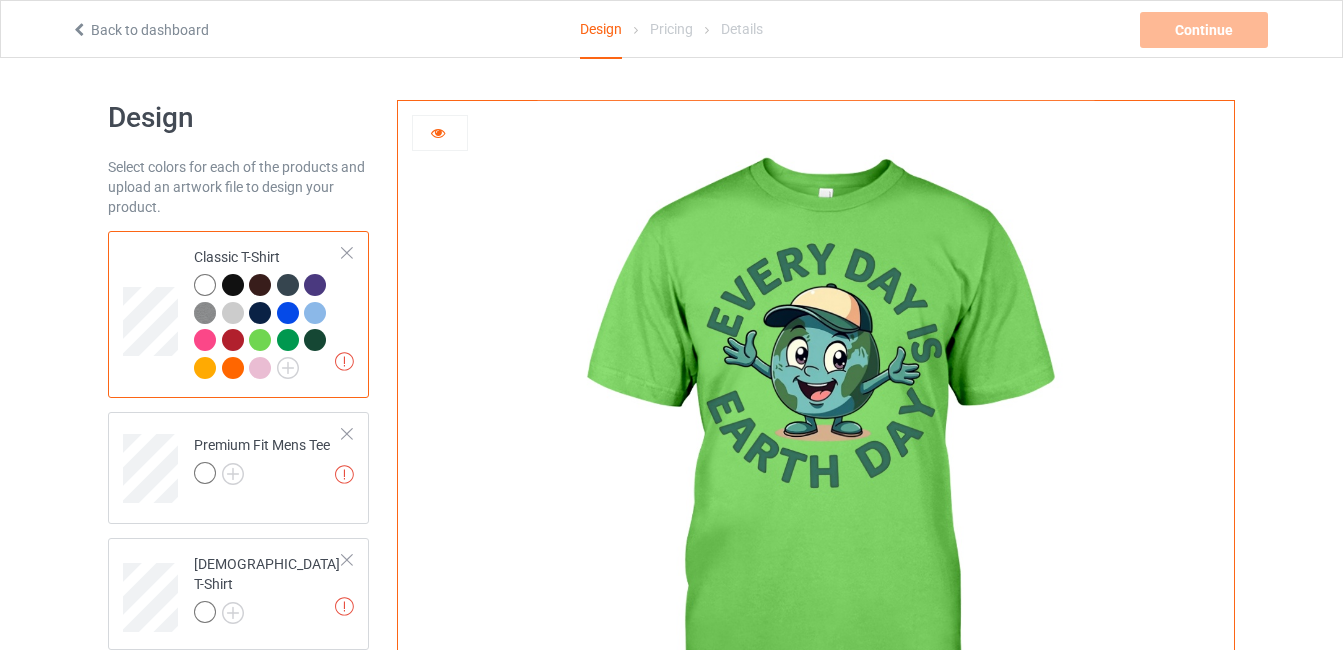click at bounding box center (288, 313) 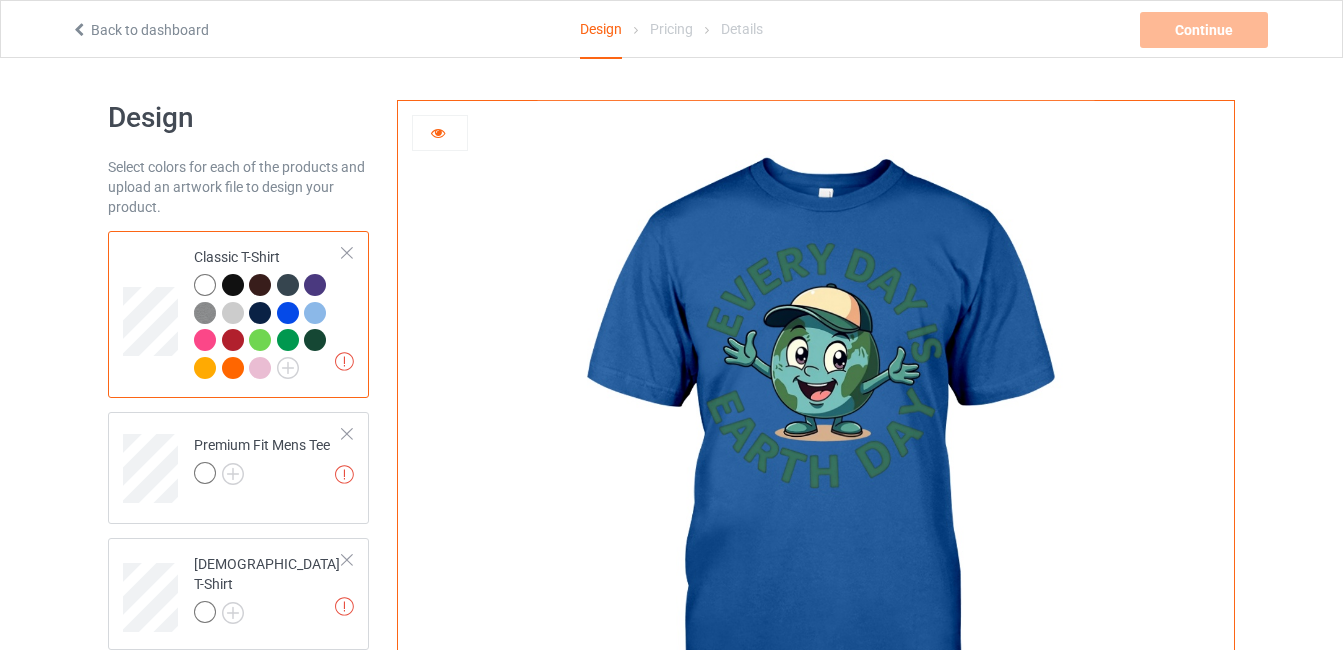 click at bounding box center [438, 130] 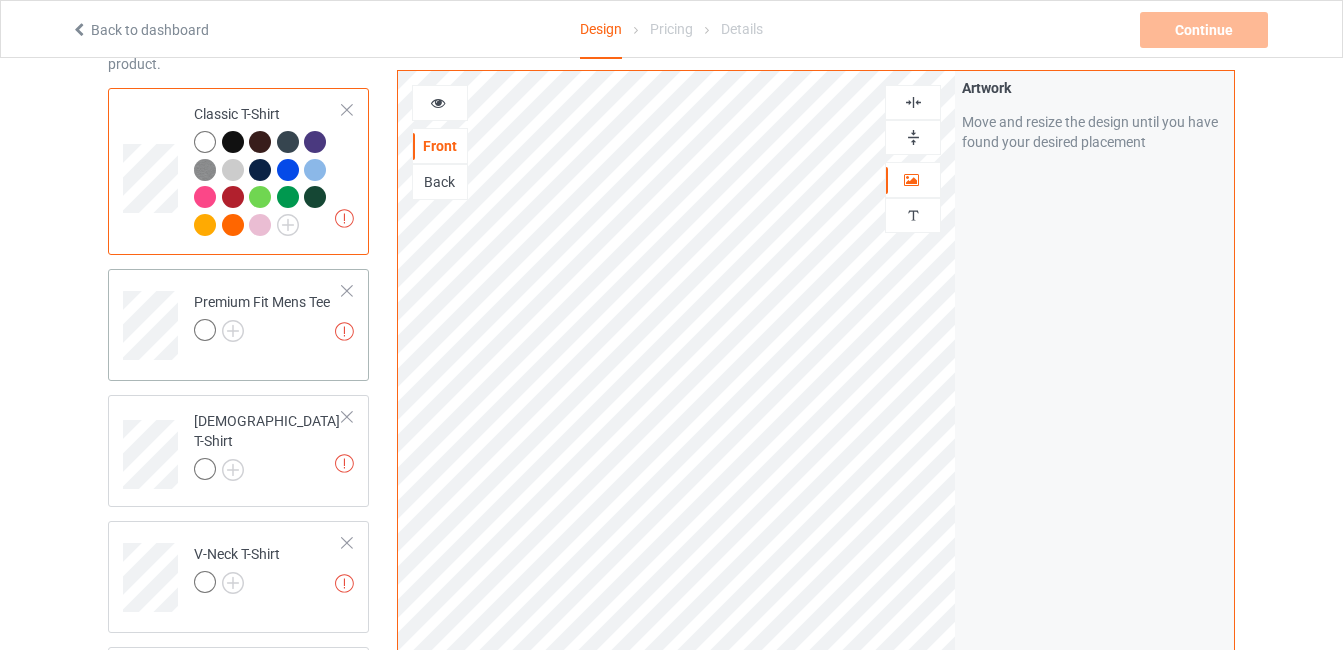 scroll, scrollTop: 148, scrollLeft: 0, axis: vertical 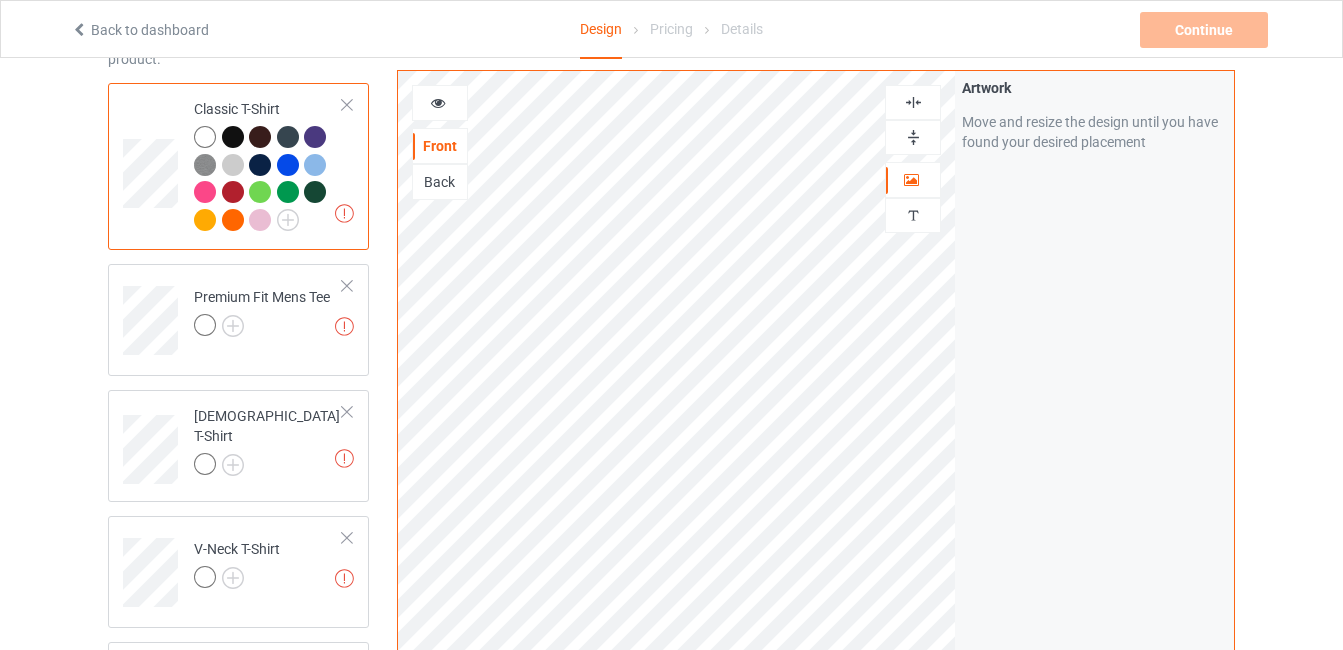 click at bounding box center (205, 137) 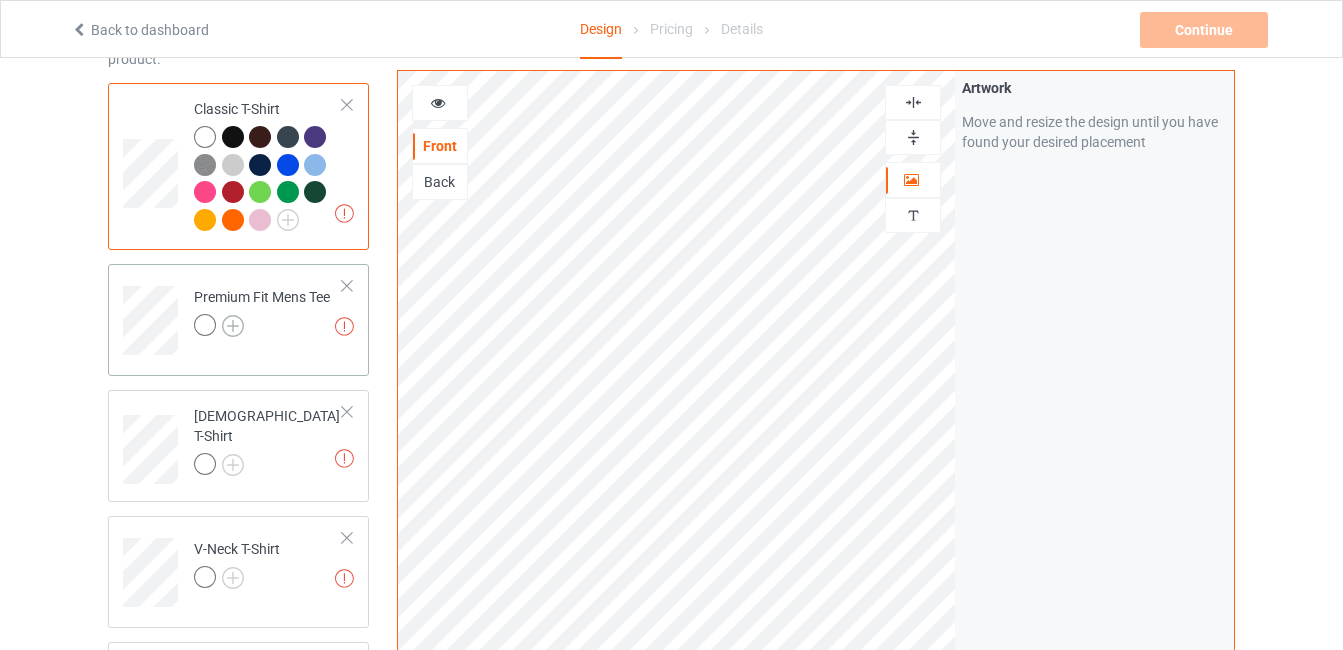 click at bounding box center (233, 326) 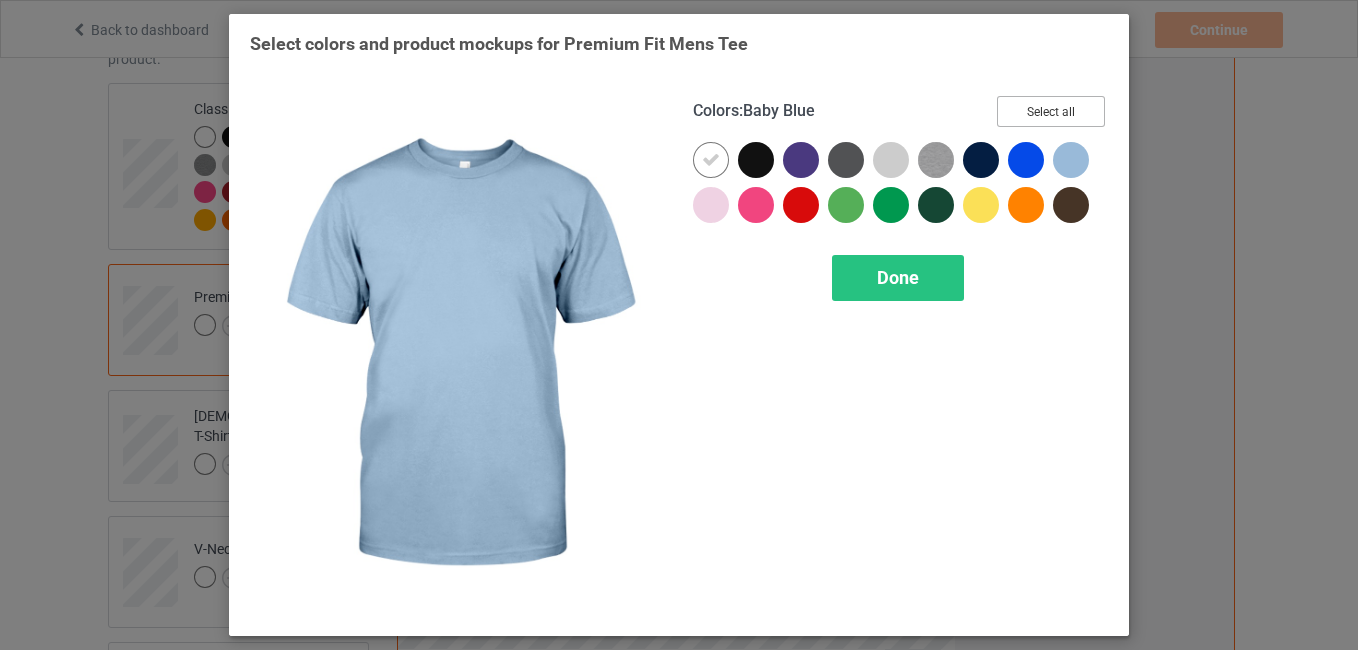 click on "Select all" at bounding box center (1051, 111) 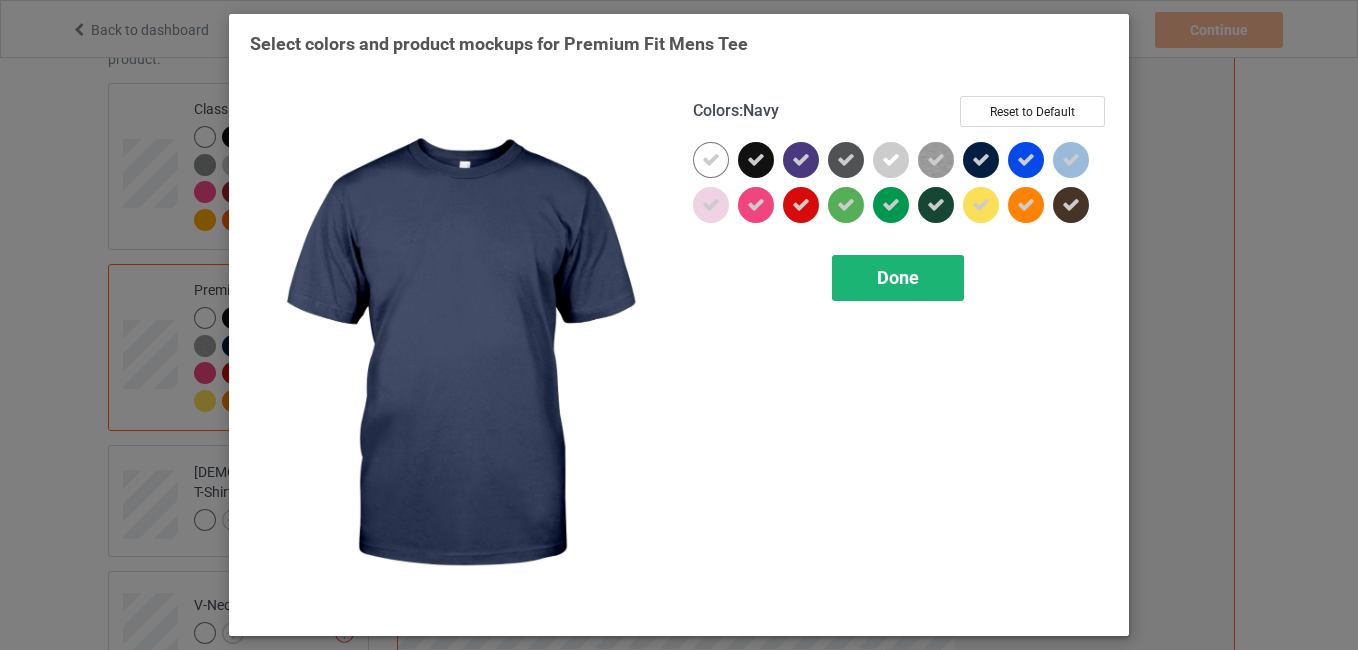 click on "Done" at bounding box center (898, 278) 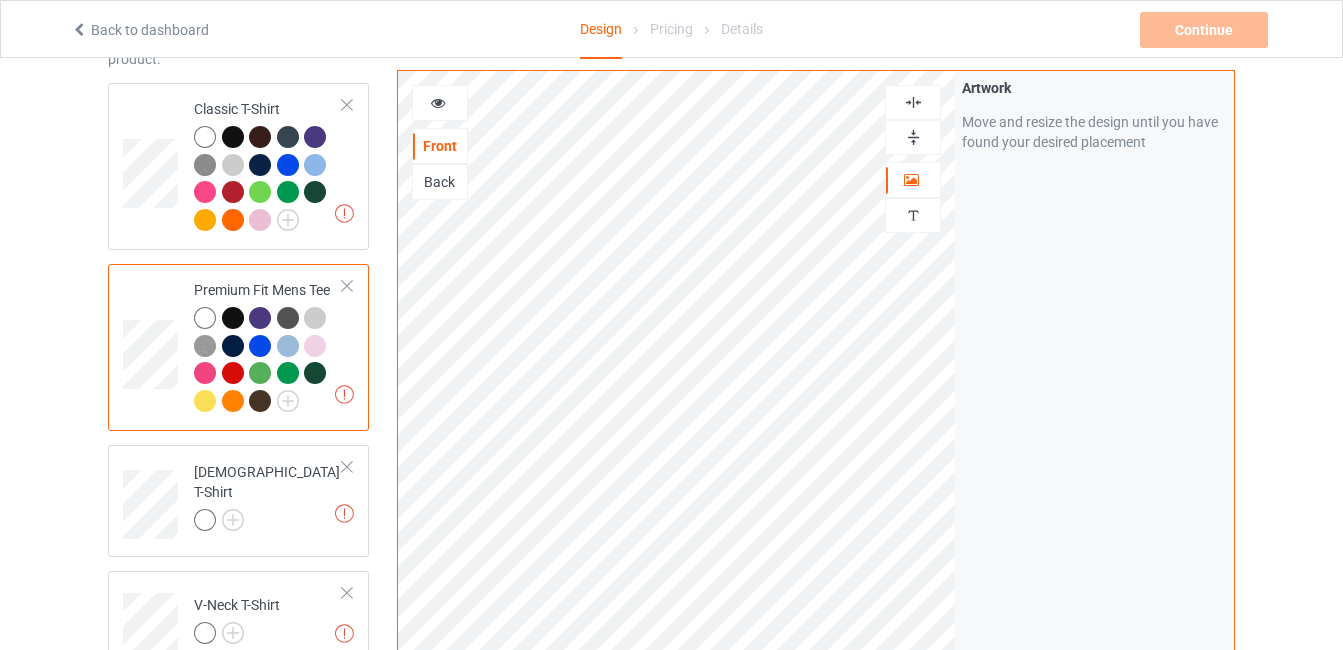 scroll, scrollTop: 349, scrollLeft: 0, axis: vertical 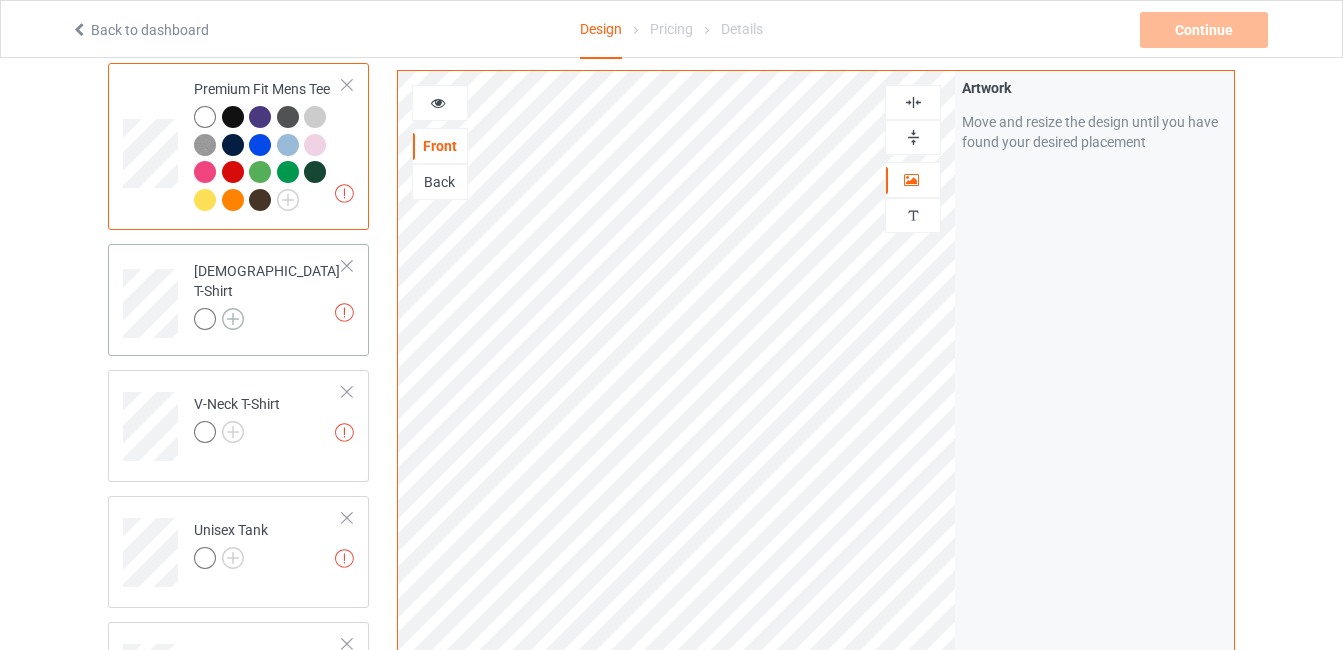 click at bounding box center (233, 319) 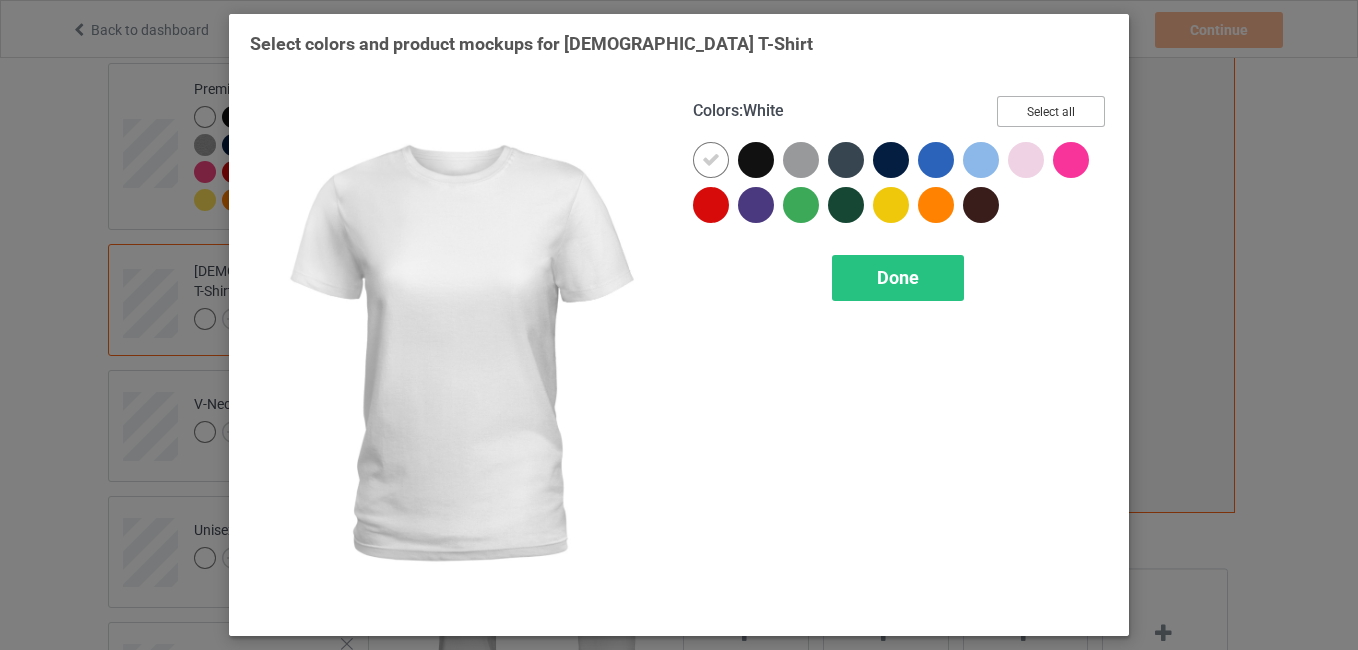 click on "Select all" at bounding box center (1051, 111) 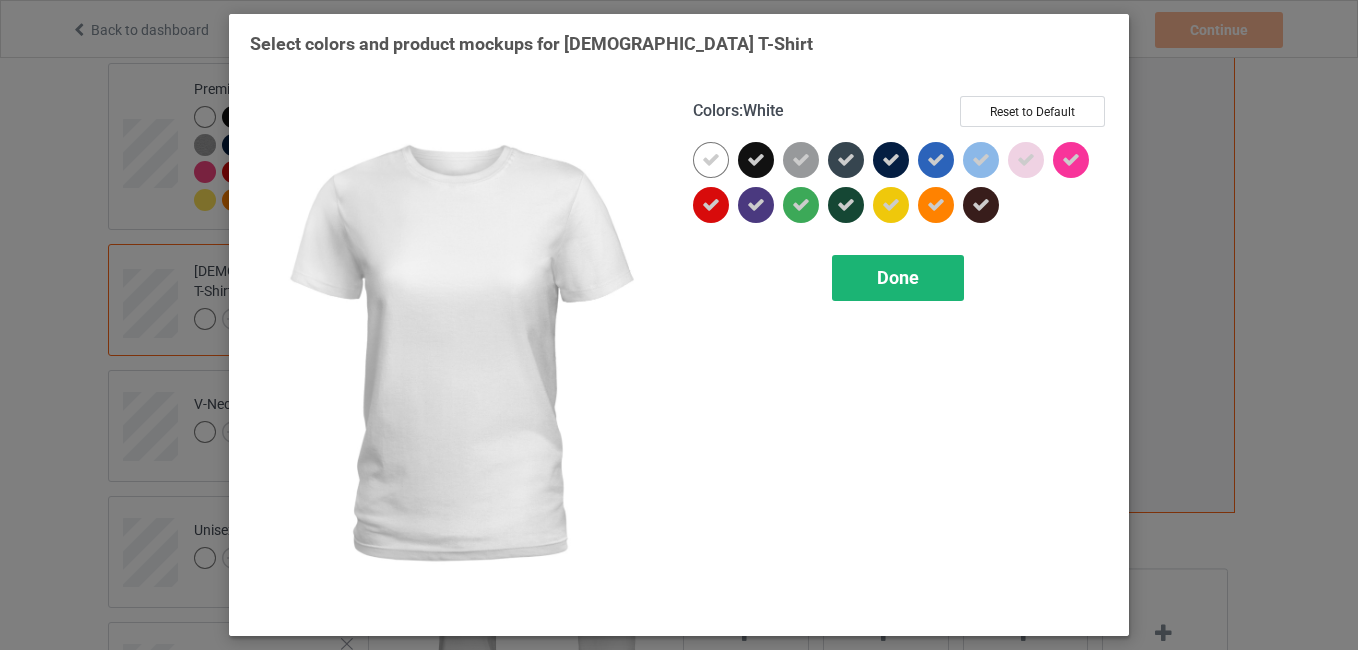 click on "Done" at bounding box center (898, 278) 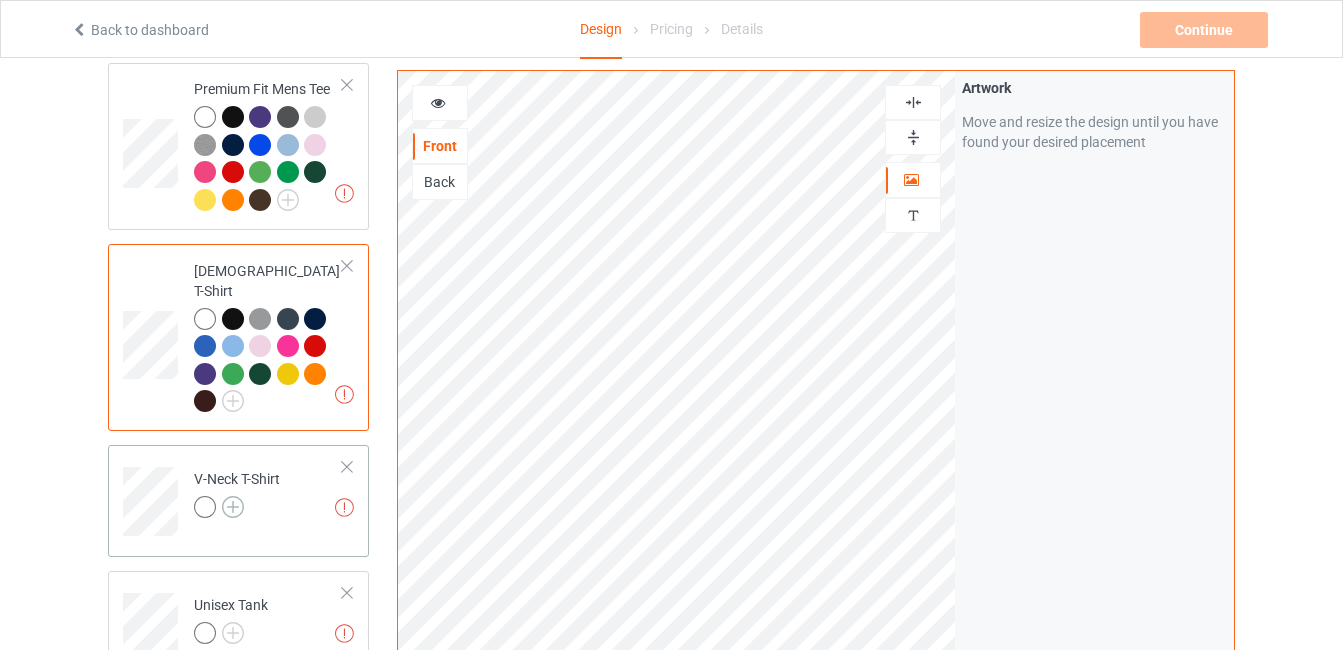 click at bounding box center (233, 507) 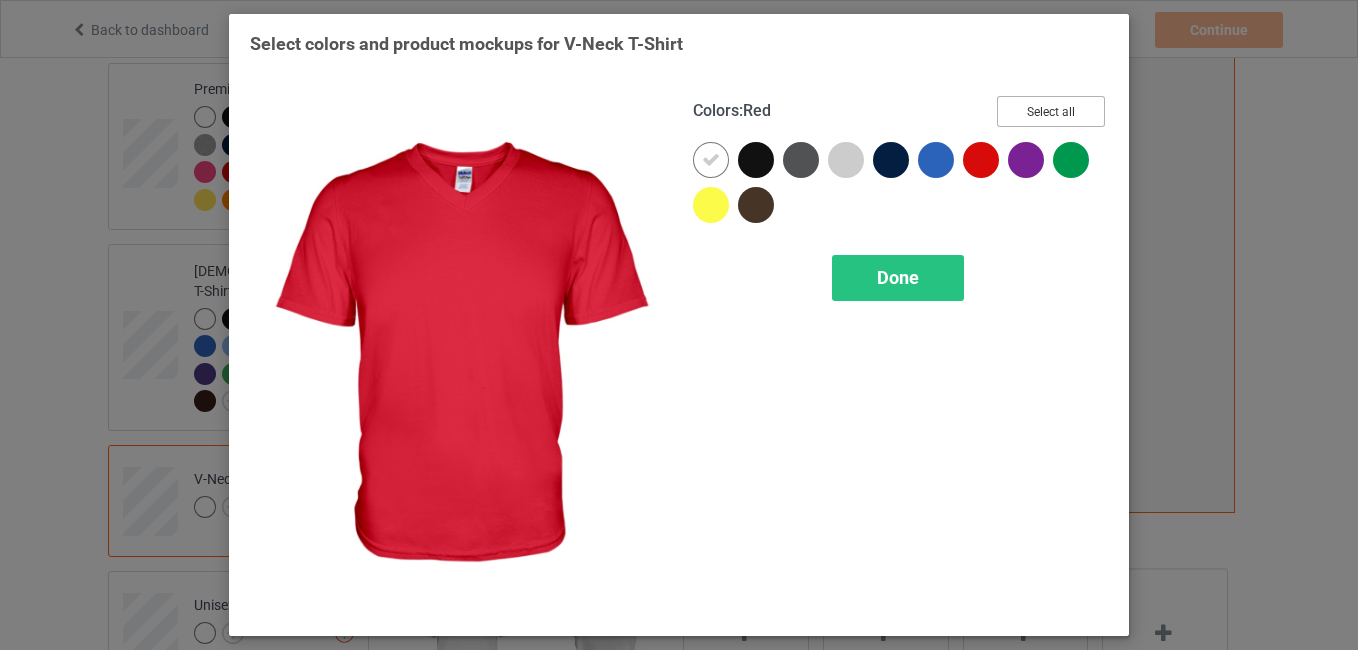 click on "Select all" at bounding box center [1051, 111] 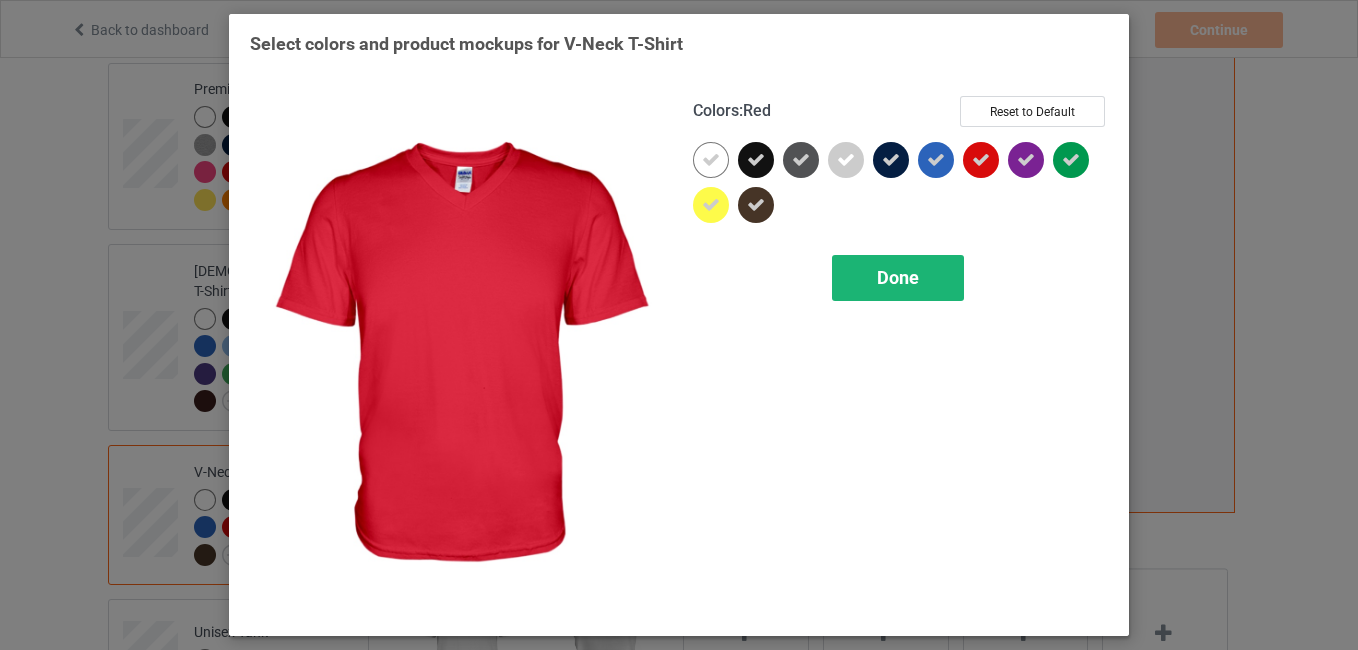 click on "Done" at bounding box center [898, 278] 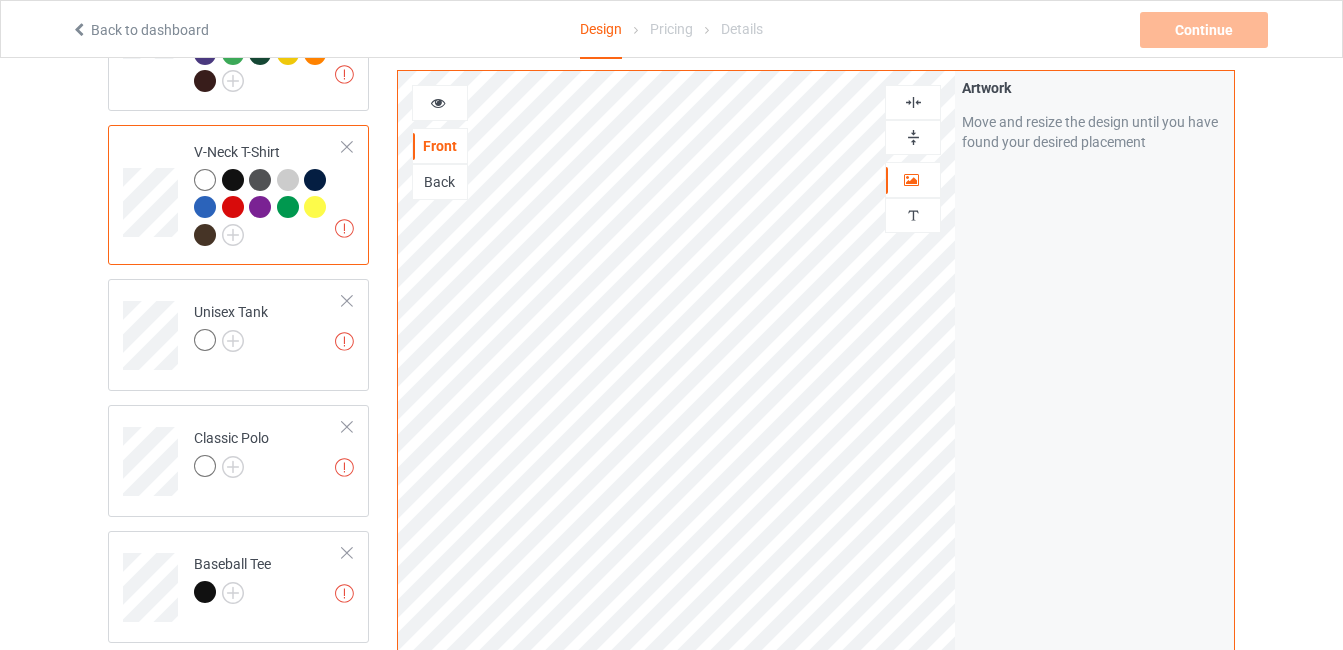 scroll, scrollTop: 671, scrollLeft: 0, axis: vertical 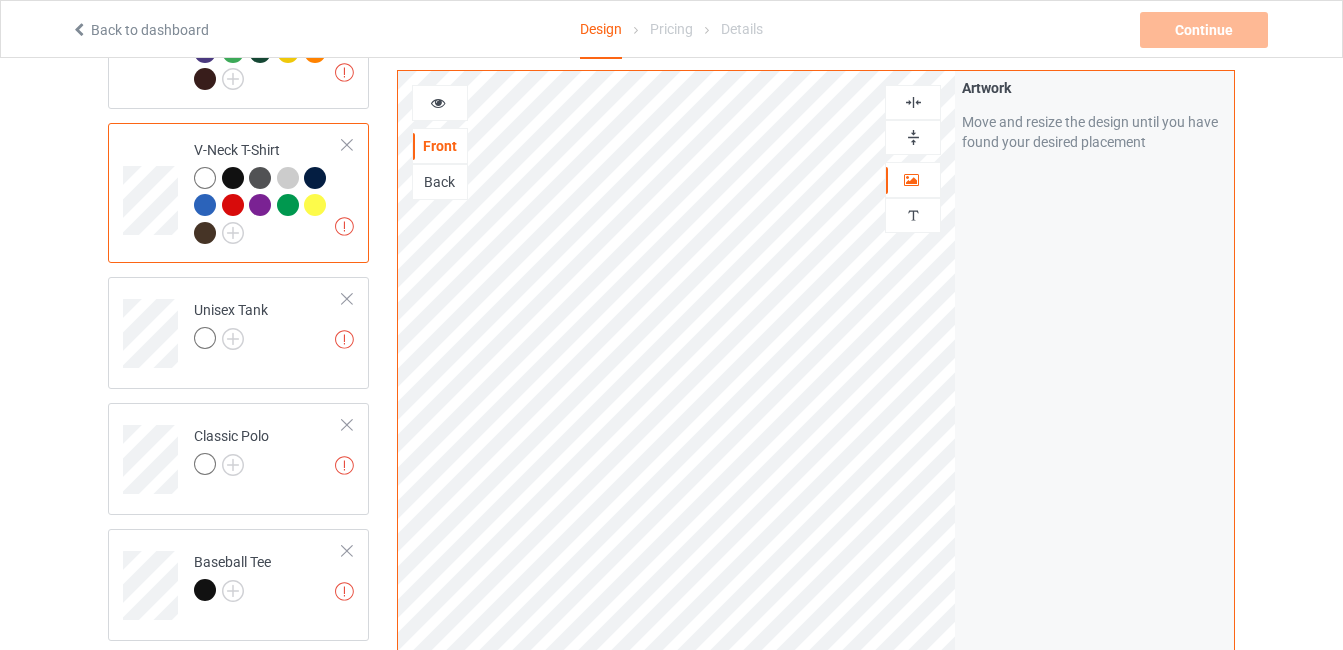 click on "V-Neck T-Shirt" at bounding box center (268, 191) 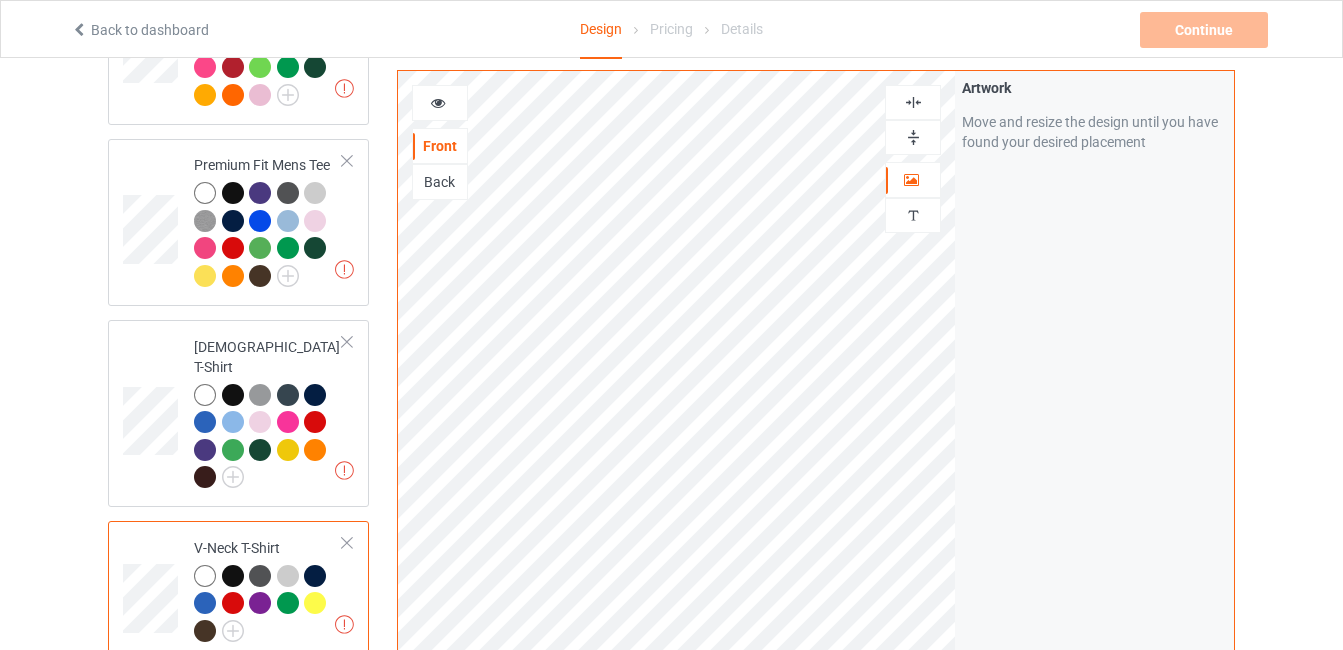 scroll, scrollTop: 272, scrollLeft: 0, axis: vertical 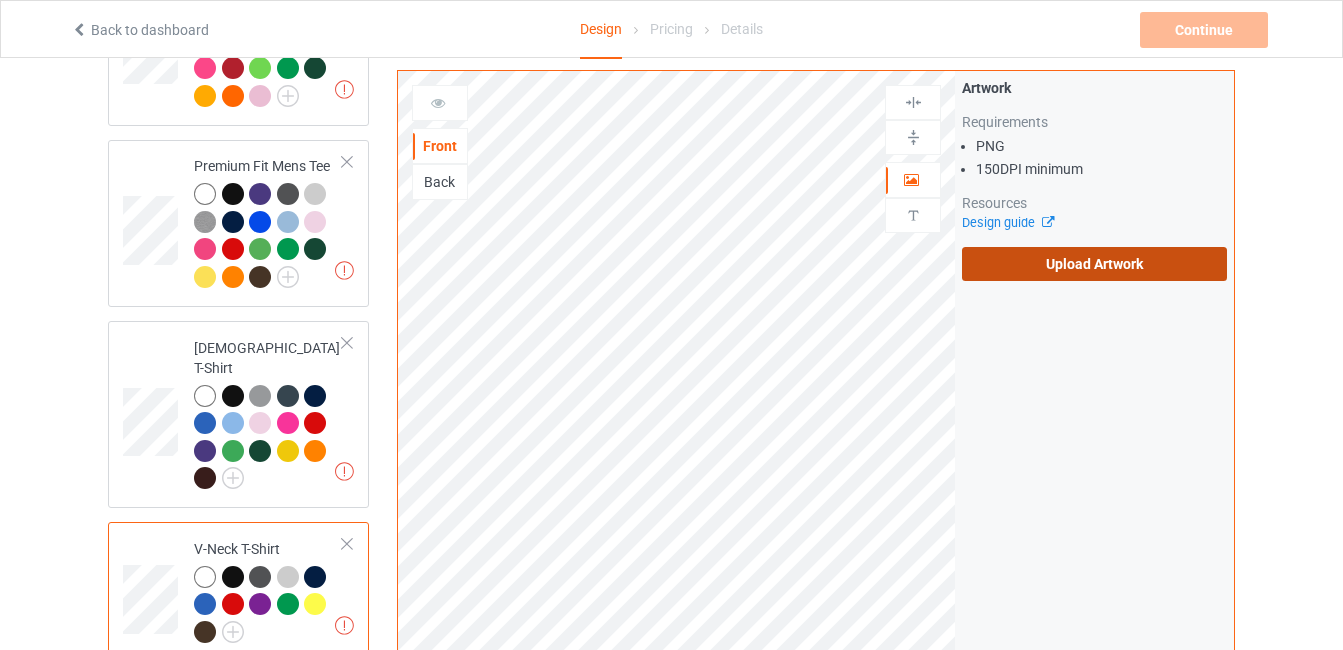 click on "Upload Artwork" at bounding box center (1094, 264) 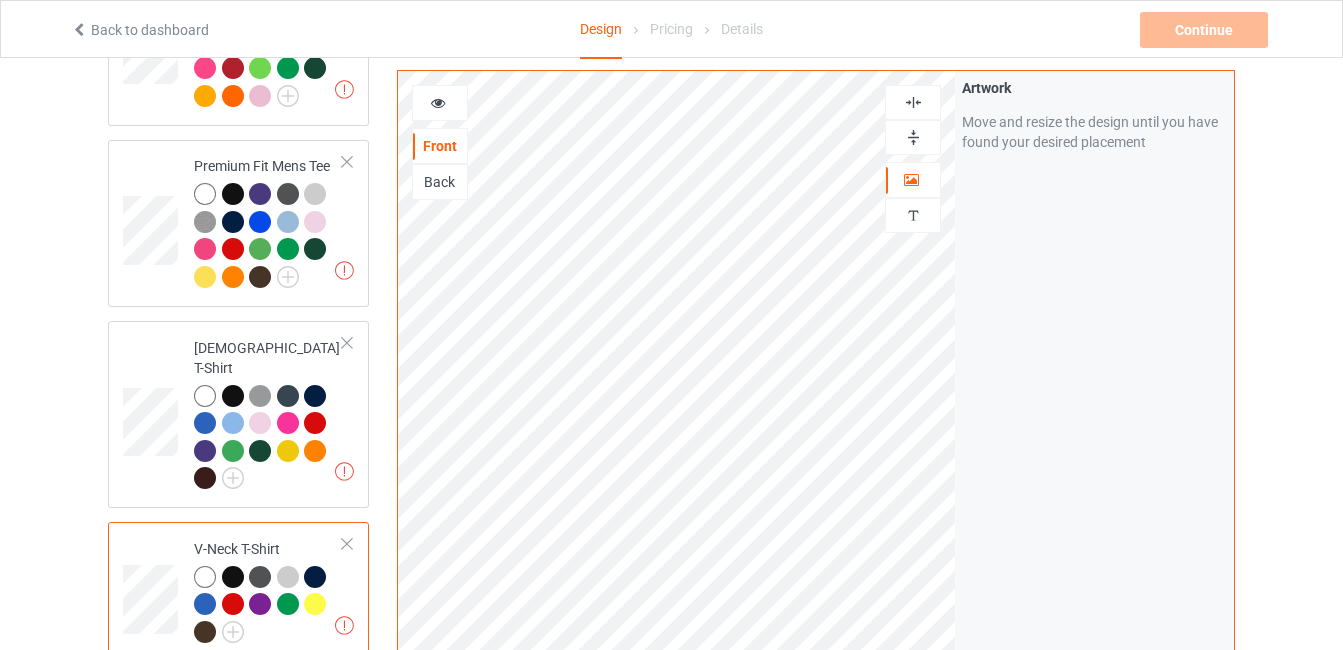 click at bounding box center [438, 100] 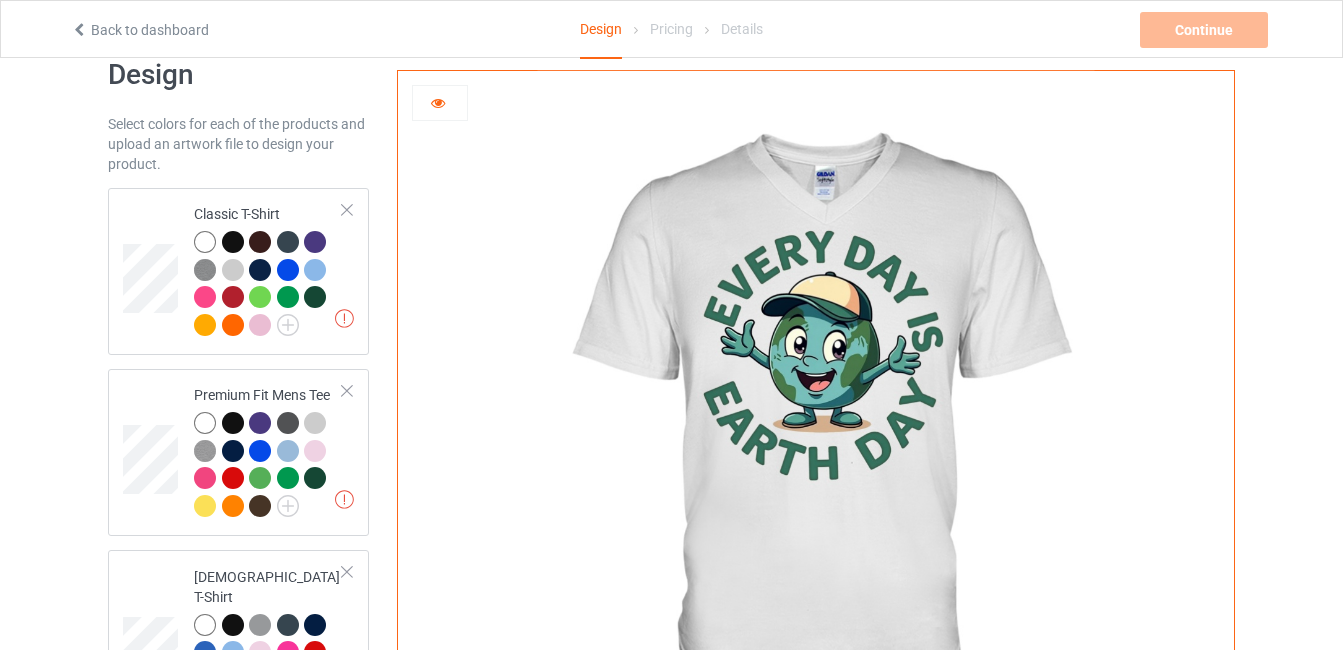 scroll, scrollTop: 0, scrollLeft: 0, axis: both 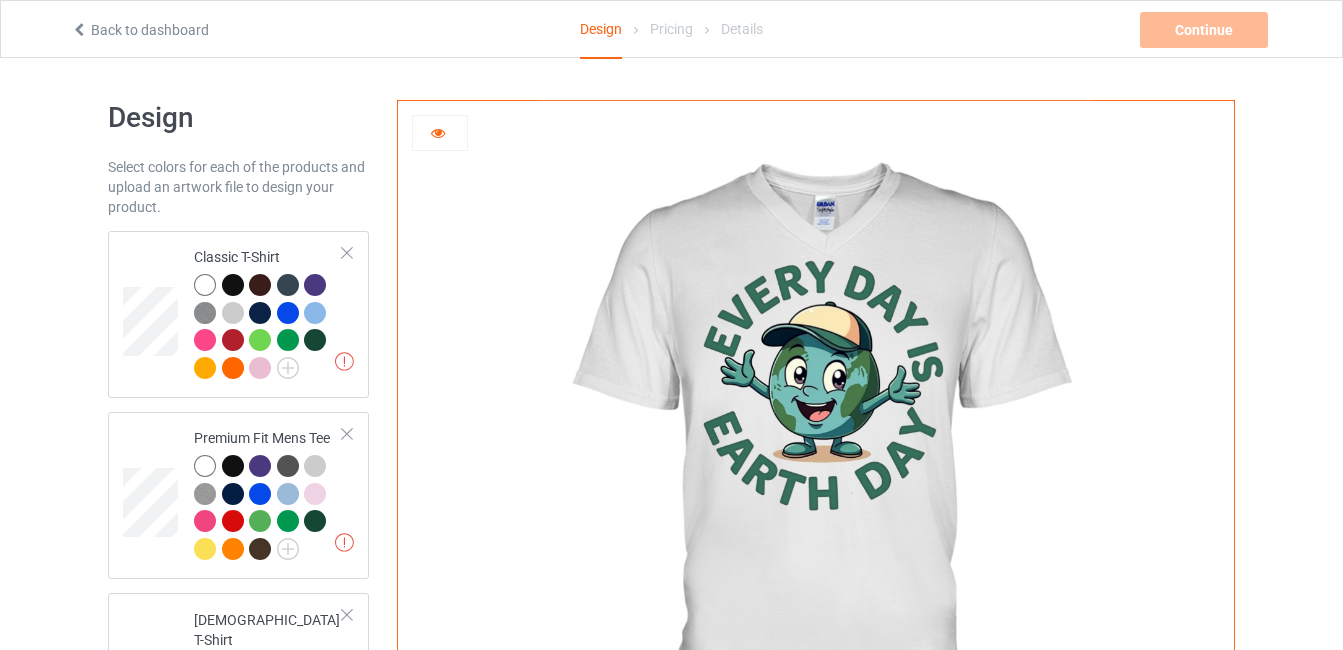 click at bounding box center (438, 130) 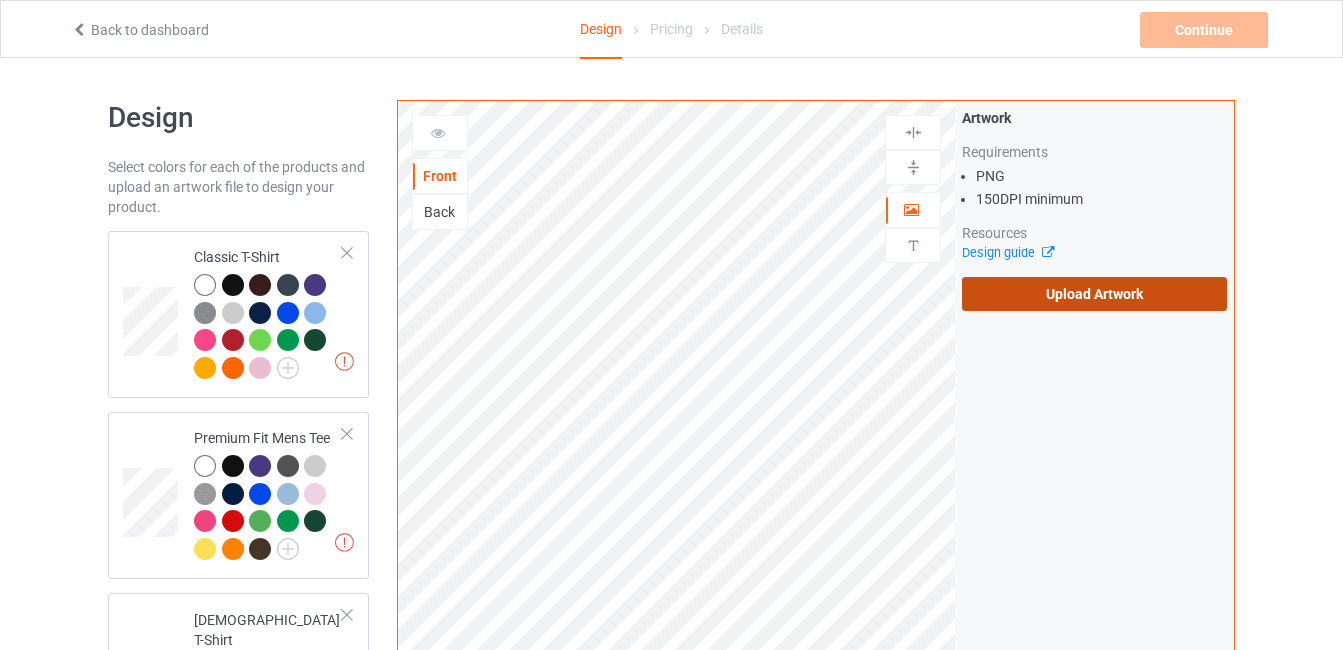click on "Upload Artwork" at bounding box center [1094, 294] 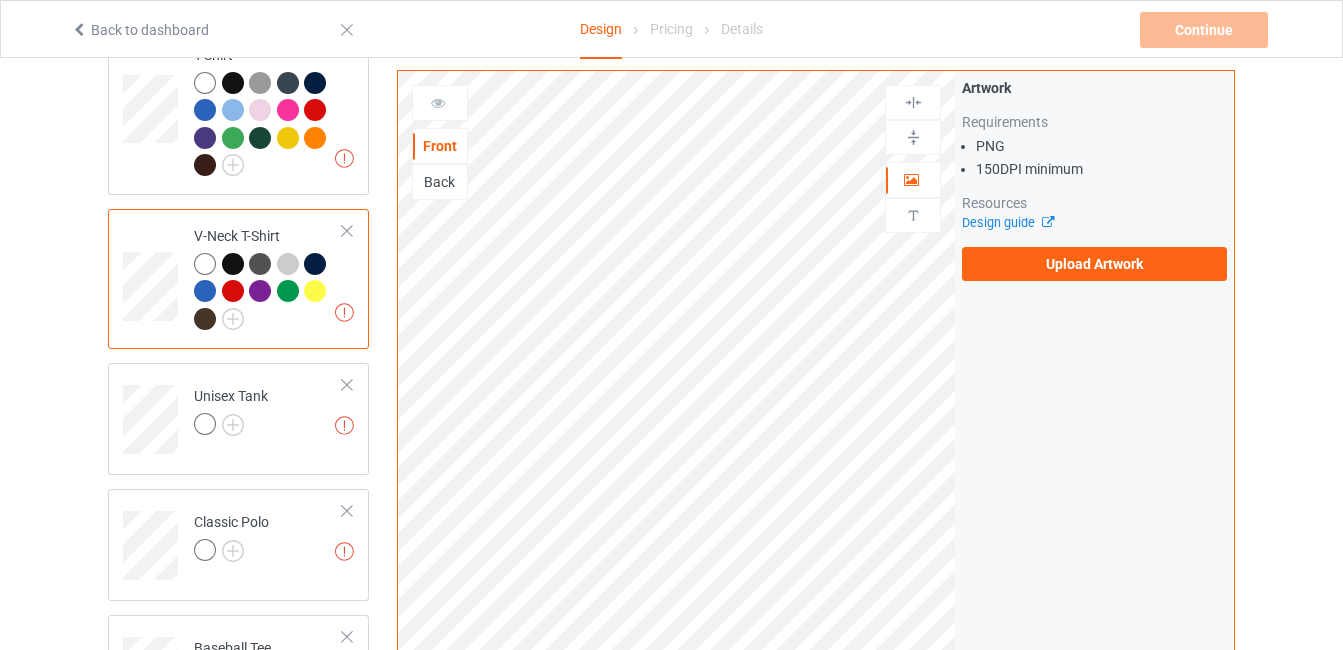 scroll, scrollTop: 587, scrollLeft: 0, axis: vertical 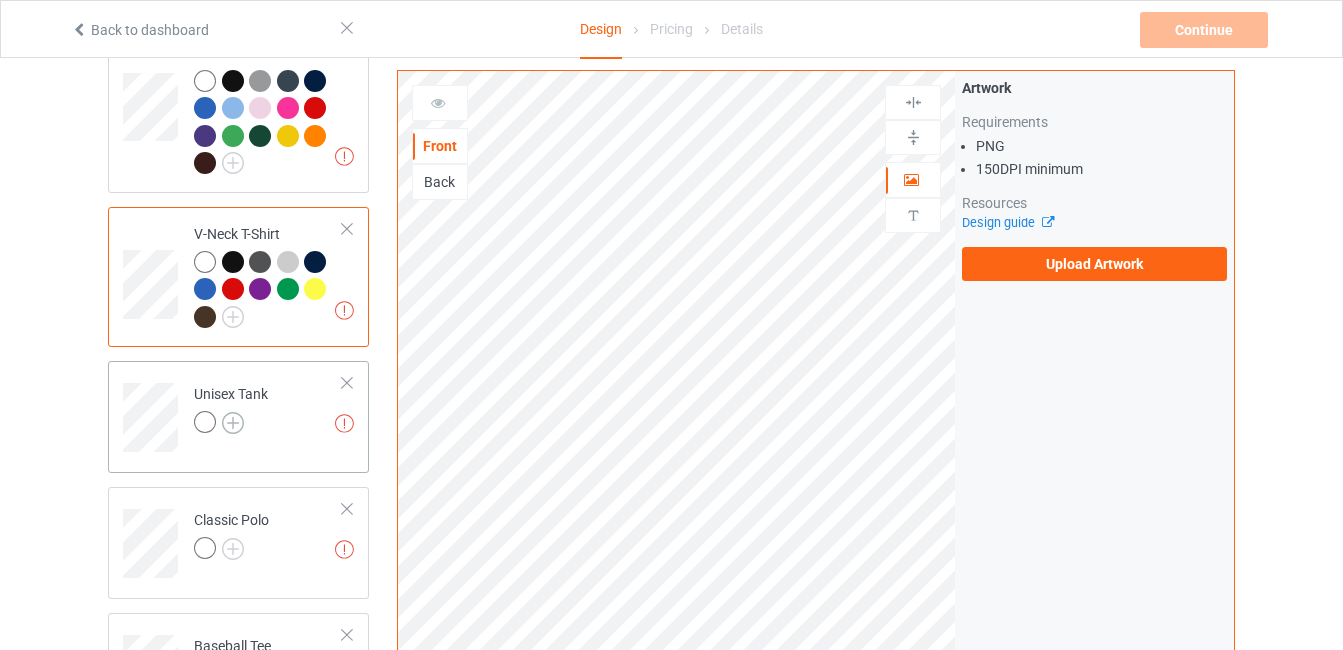 click at bounding box center [233, 423] 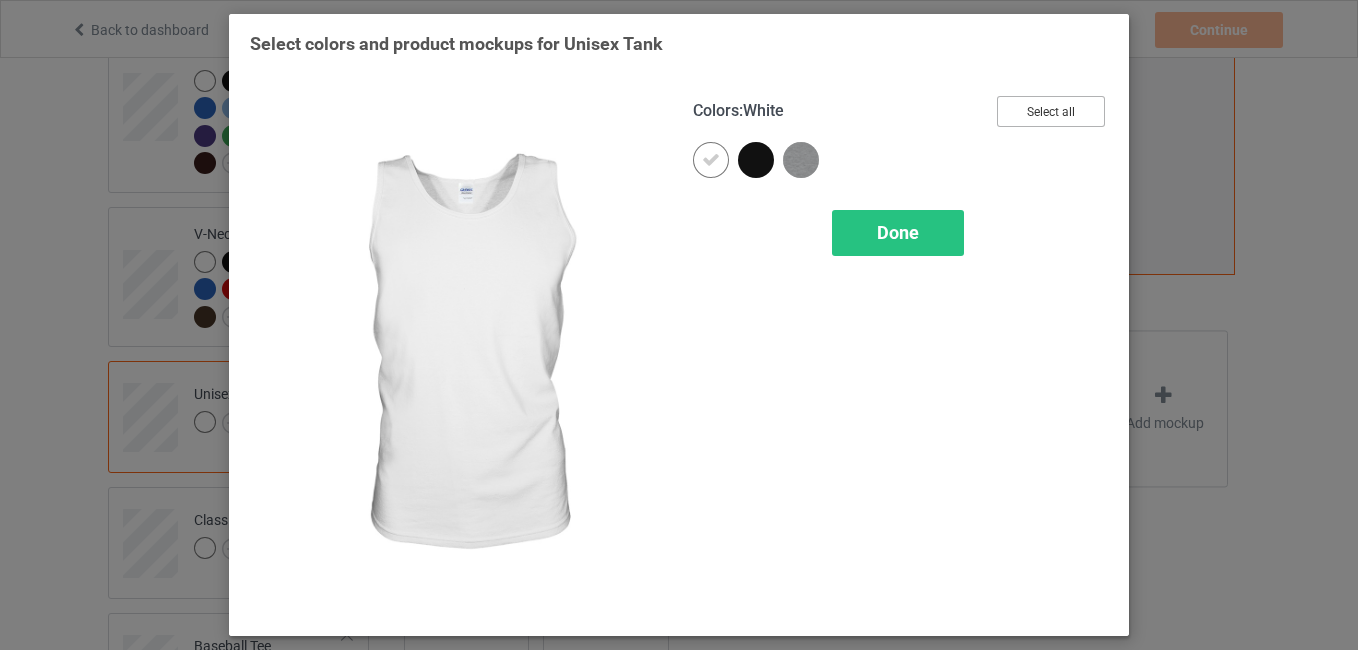 drag, startPoint x: 1046, startPoint y: 104, endPoint x: 1018, endPoint y: 126, distance: 35.608986 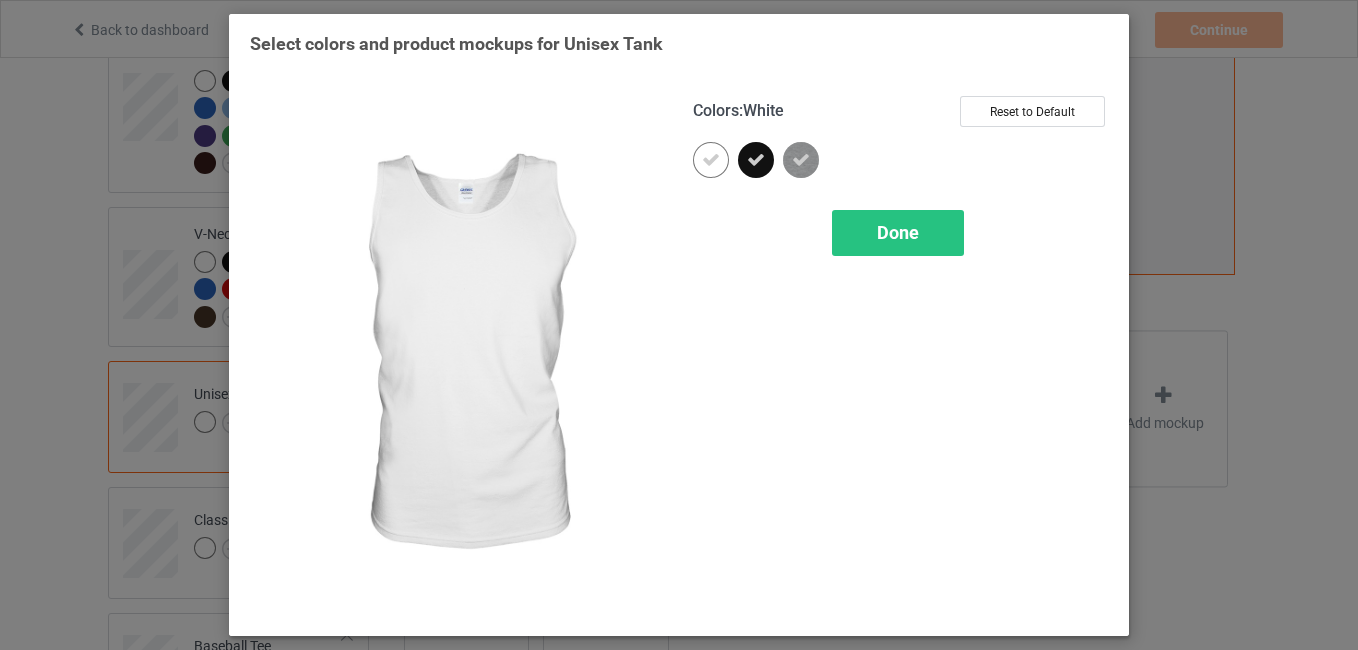 click at bounding box center (457, 355) 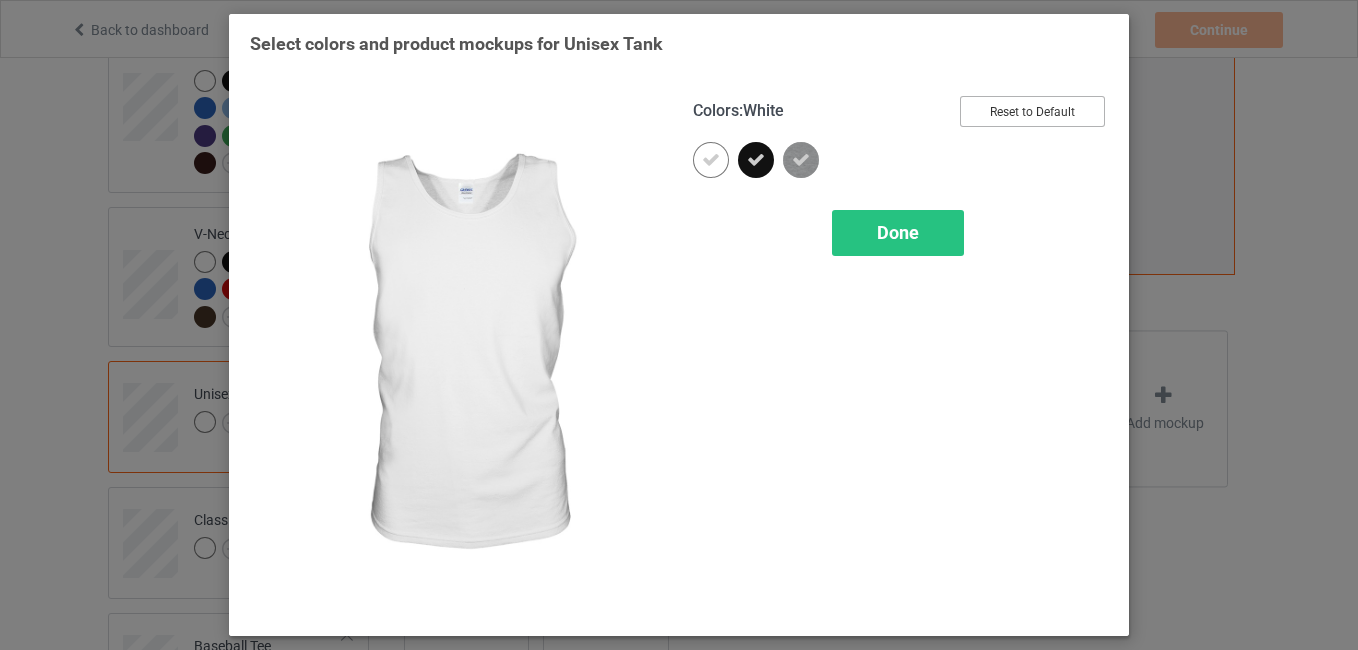 click on "Reset to Default" at bounding box center (1032, 111) 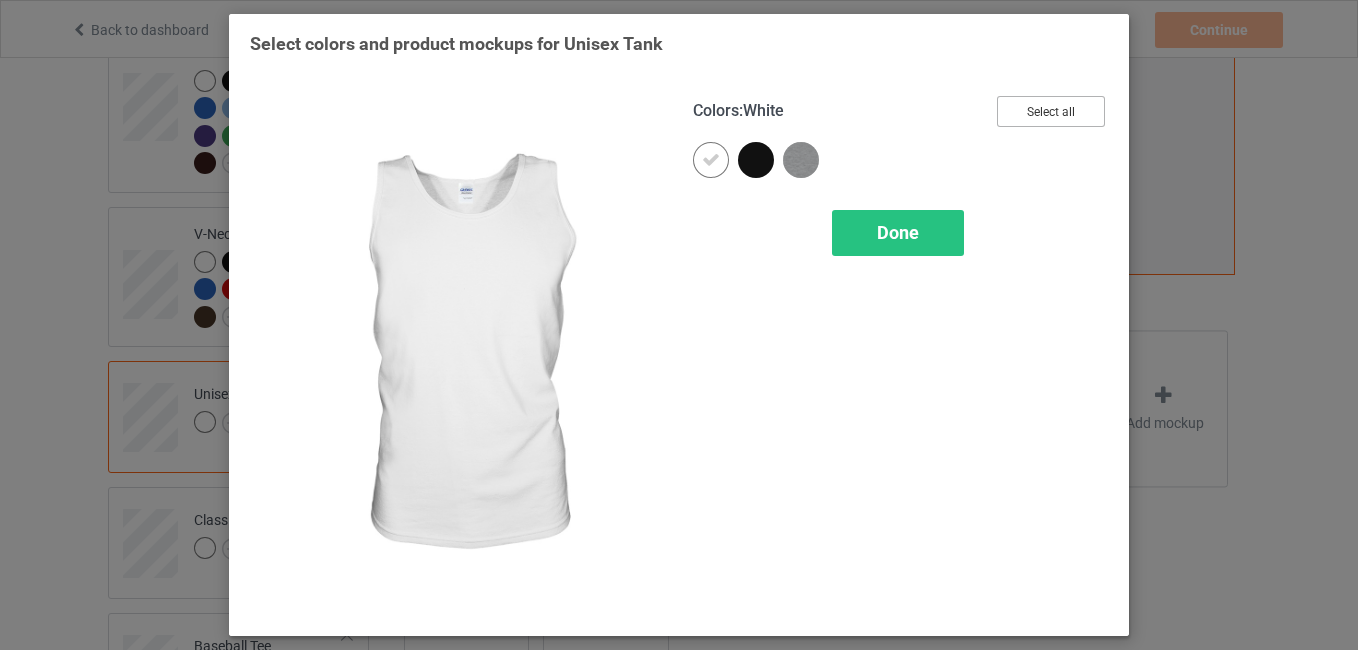 click on "Select all" at bounding box center (1051, 111) 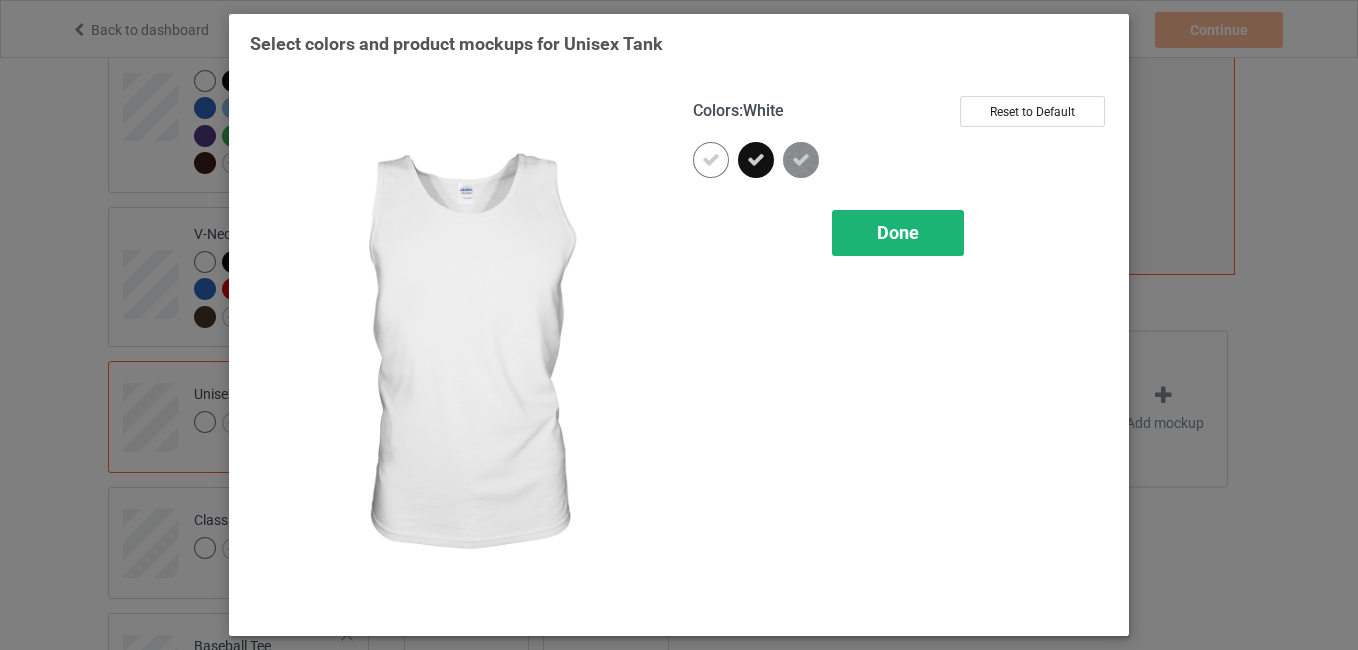 click on "Done" at bounding box center [898, 232] 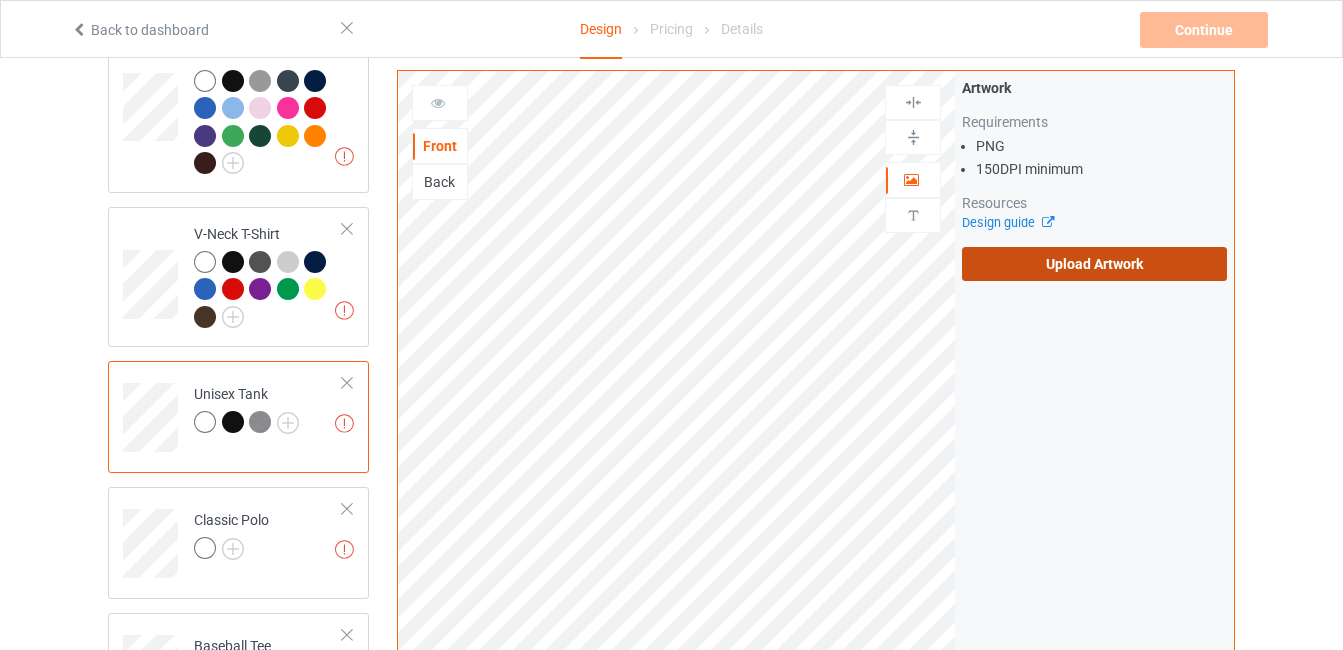 click on "Upload Artwork" at bounding box center [1094, 264] 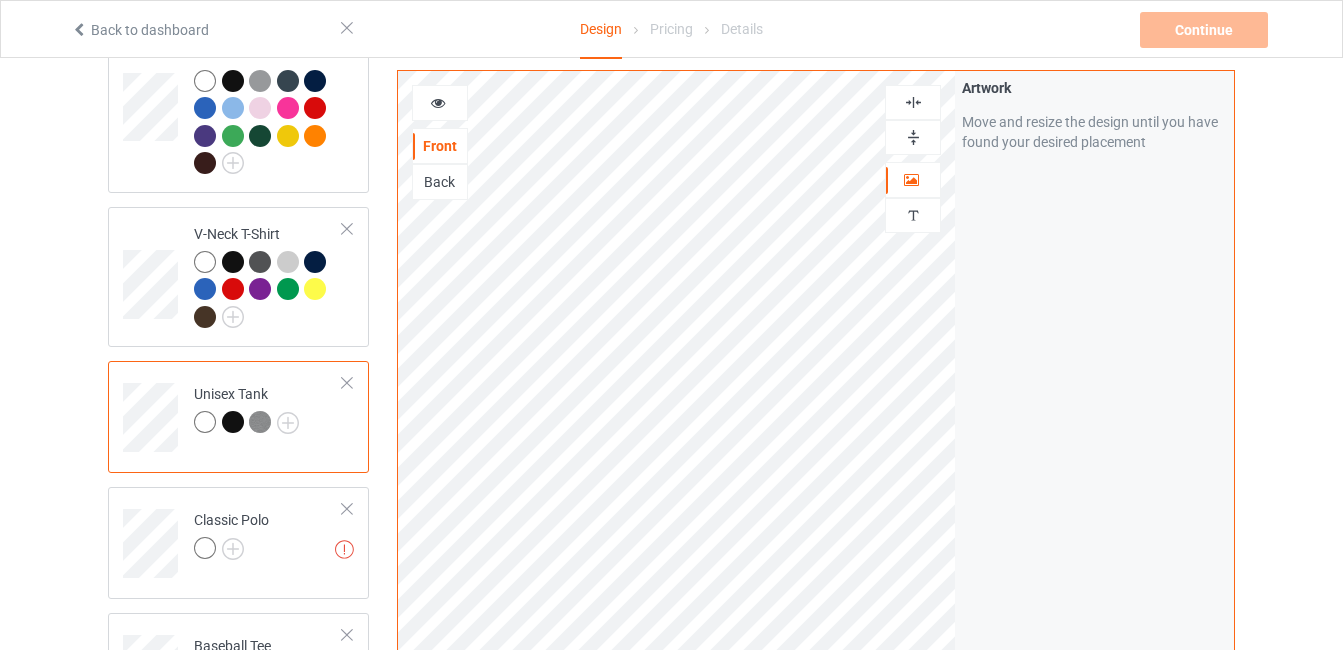 click at bounding box center (438, 100) 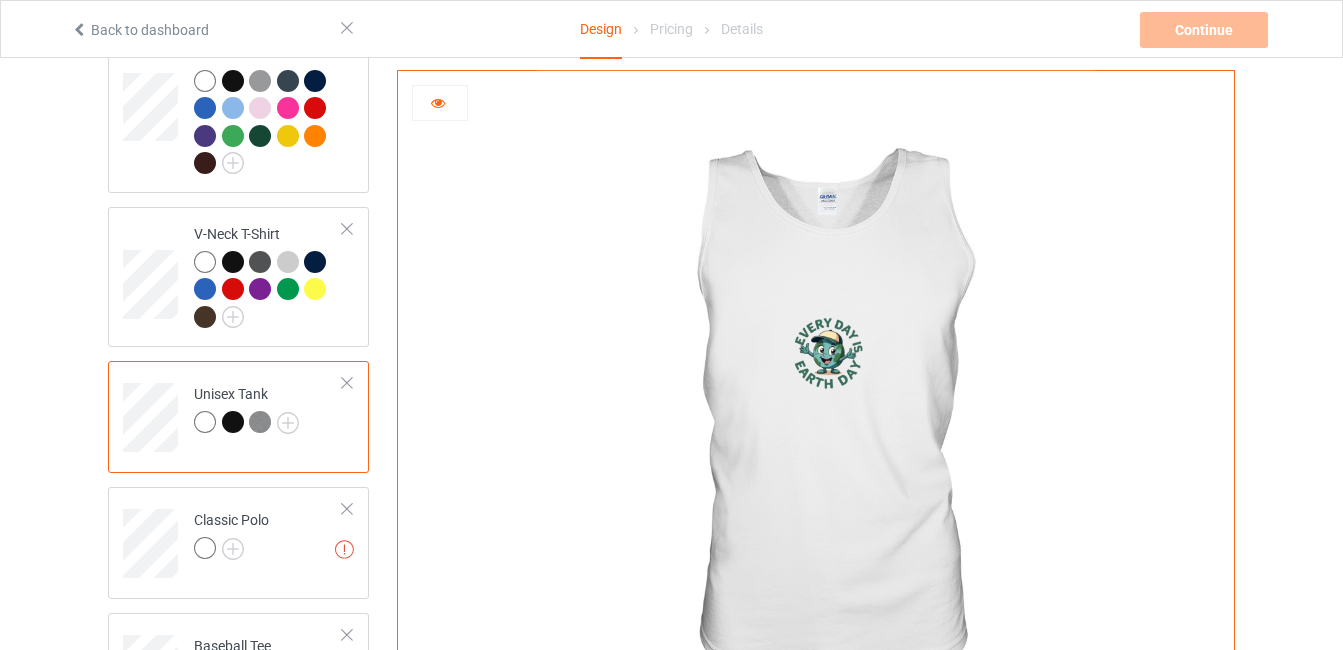 click at bounding box center (438, 100) 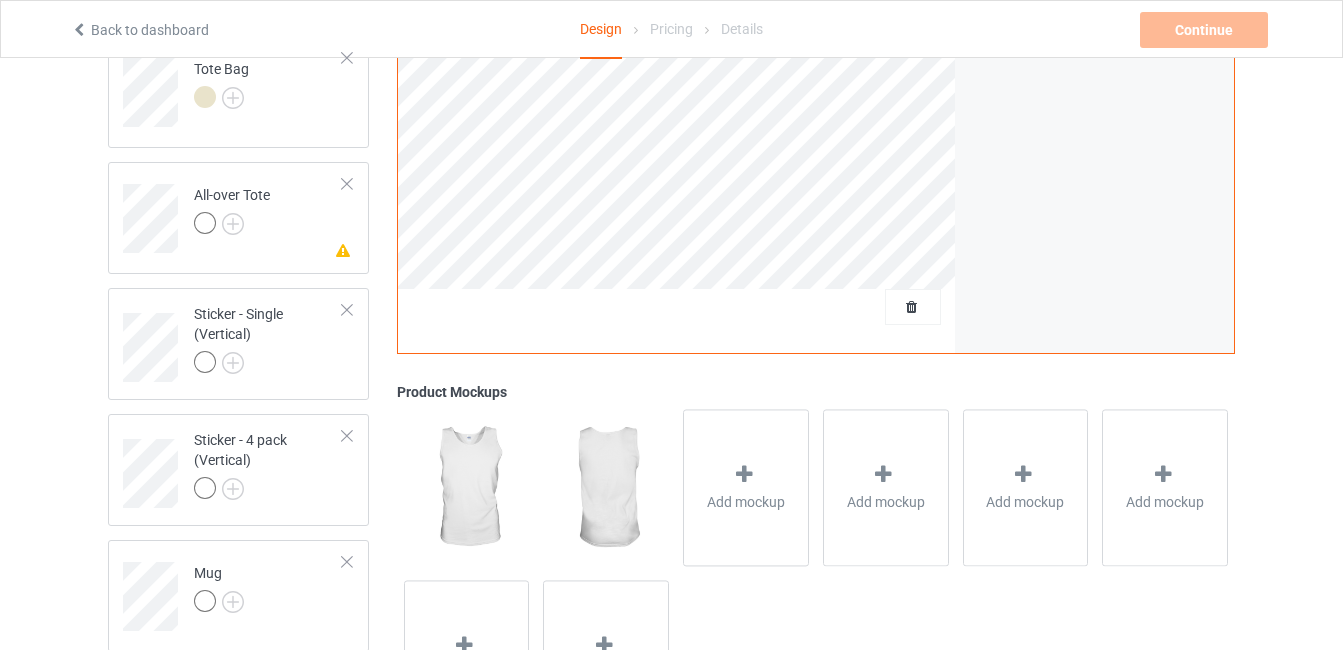 scroll, scrollTop: 1669, scrollLeft: 0, axis: vertical 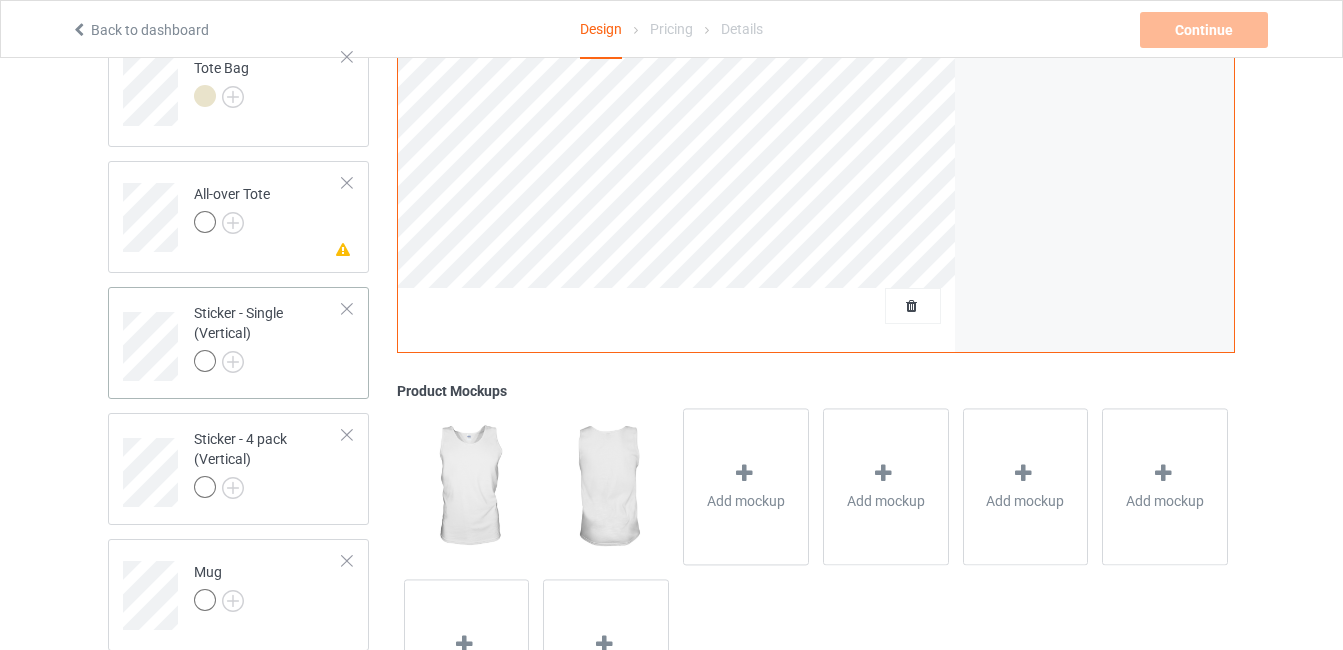 click on "Sticker - Single (Vertical)" at bounding box center (268, 337) 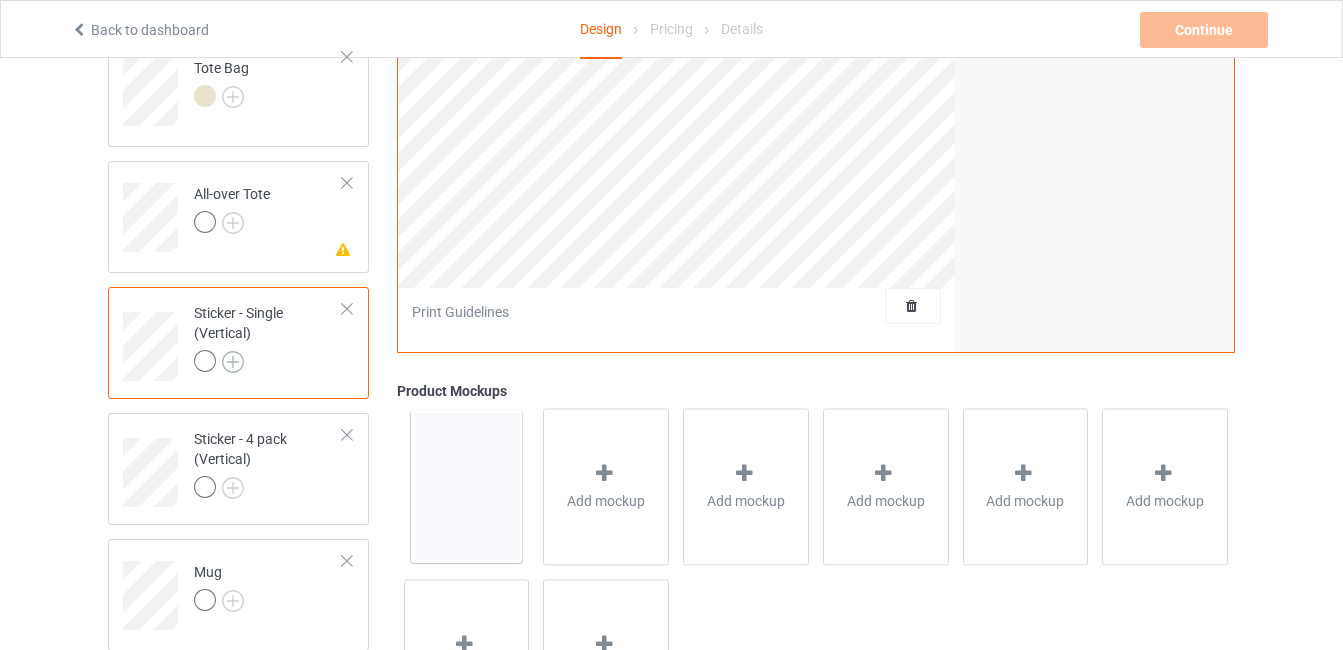 click at bounding box center (233, 362) 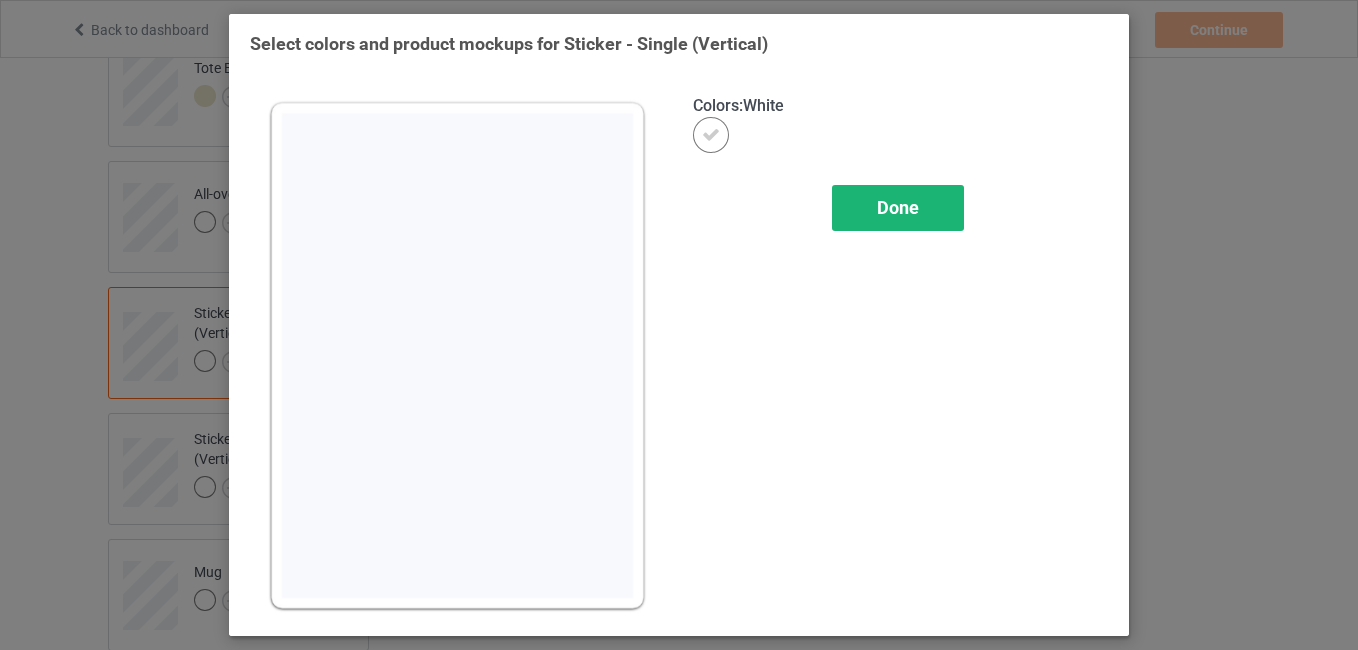 click on "Done" at bounding box center [898, 208] 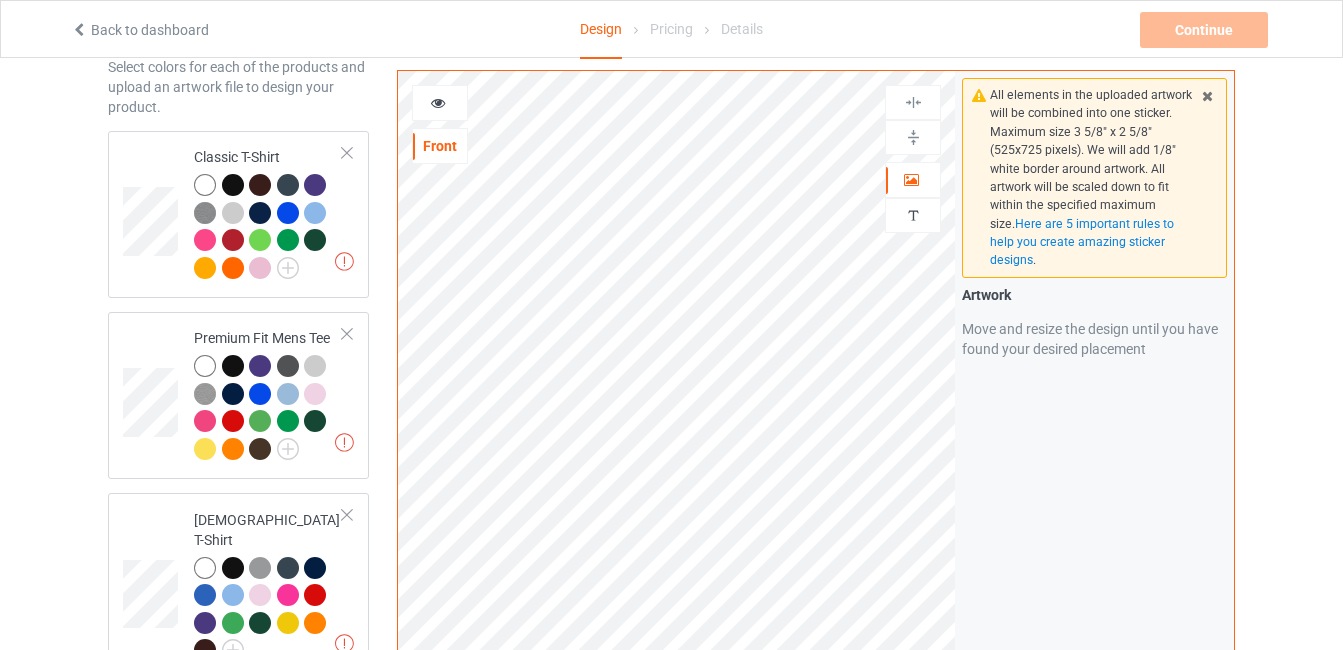 scroll, scrollTop: 78, scrollLeft: 0, axis: vertical 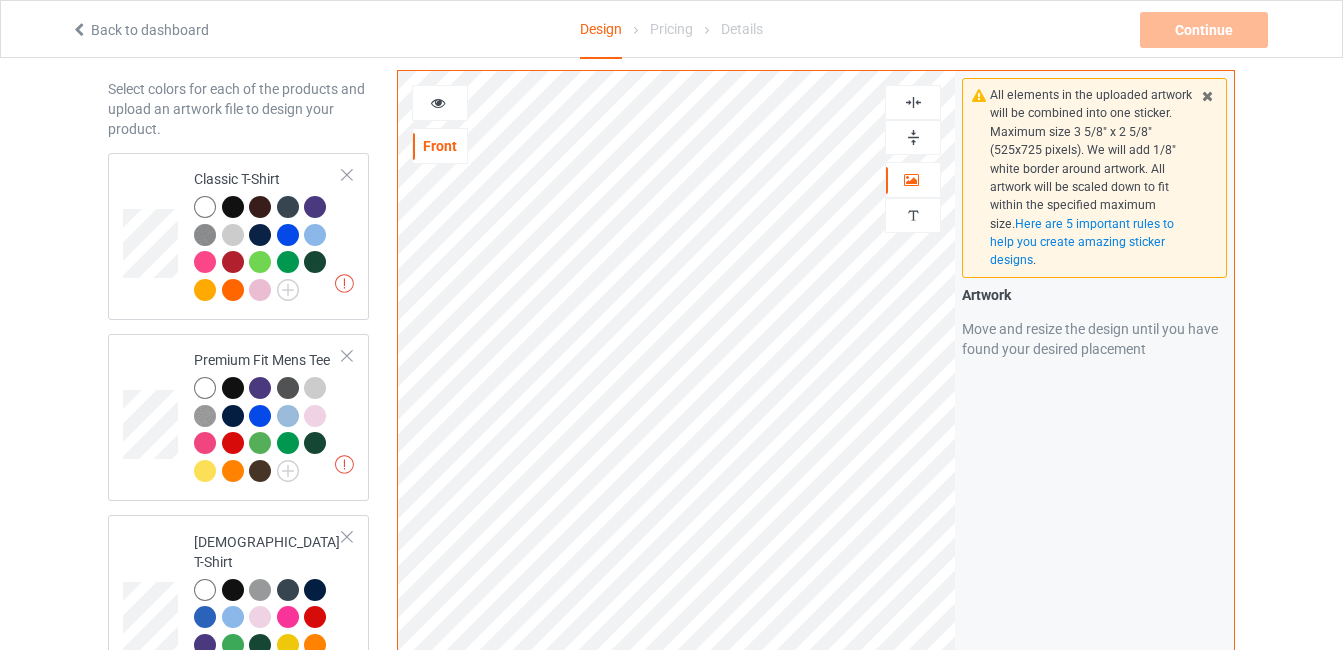 click at bounding box center [438, 100] 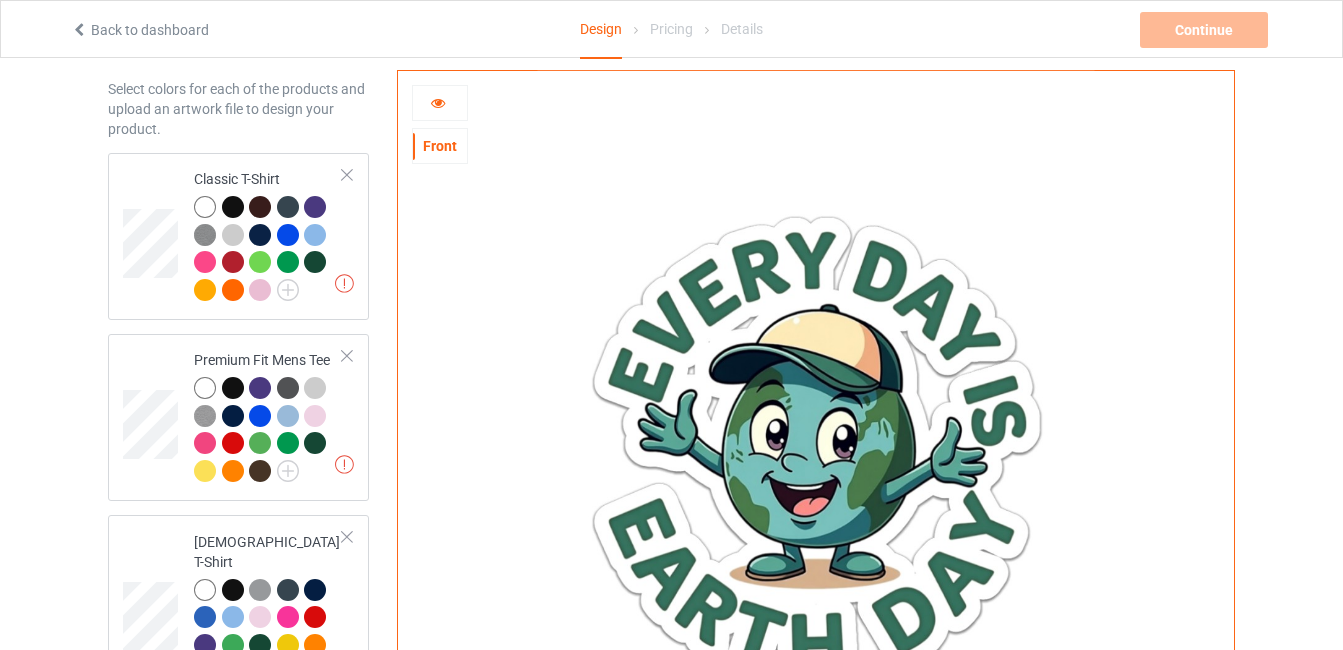 click at bounding box center (440, 103) 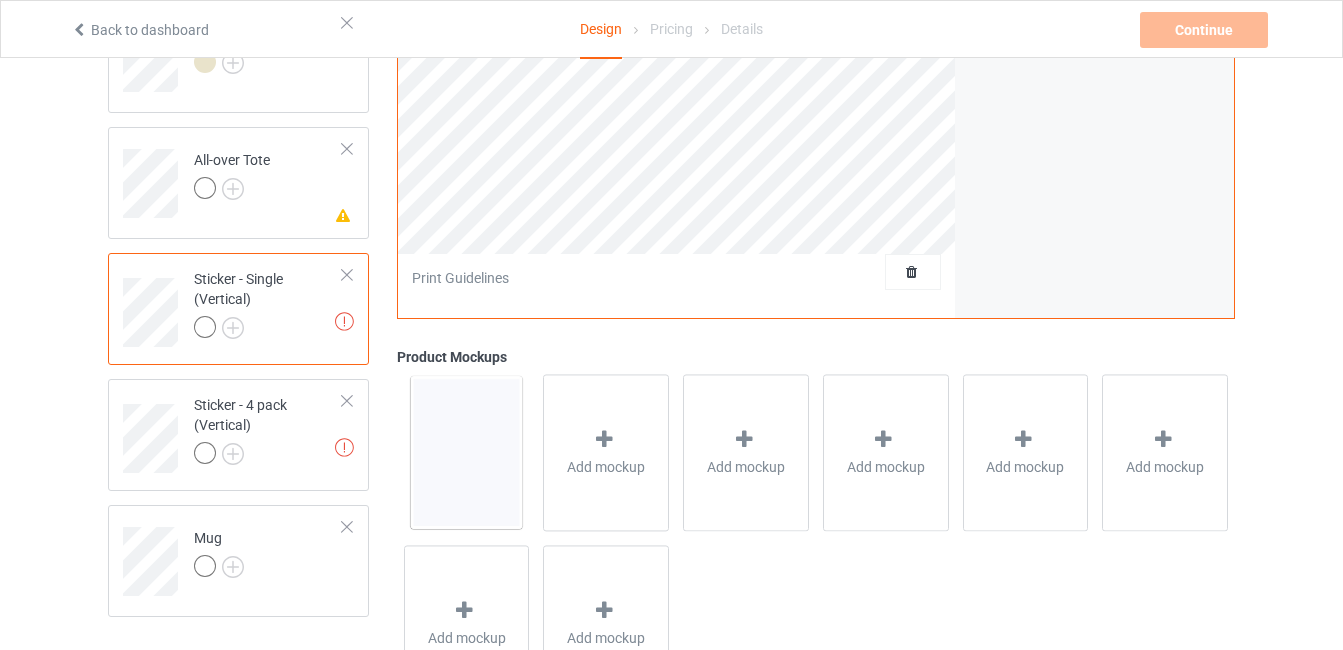 scroll, scrollTop: 1702, scrollLeft: 0, axis: vertical 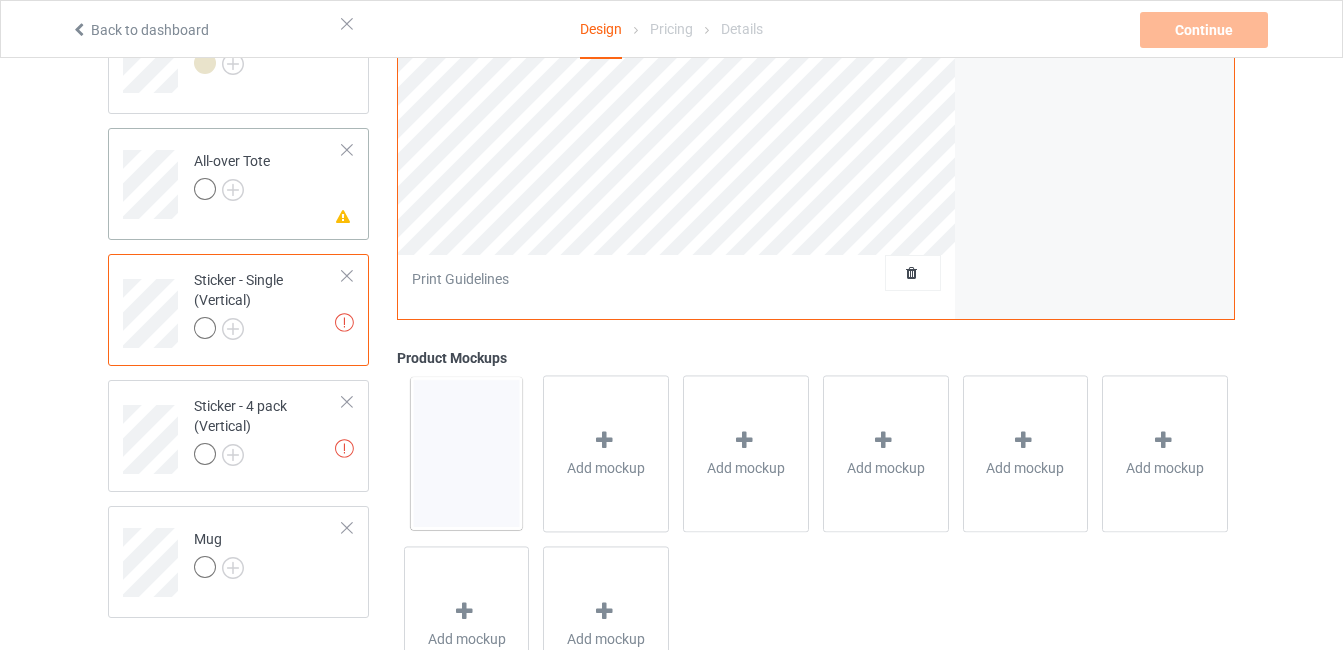 click on "All-over Tote" at bounding box center [232, 175] 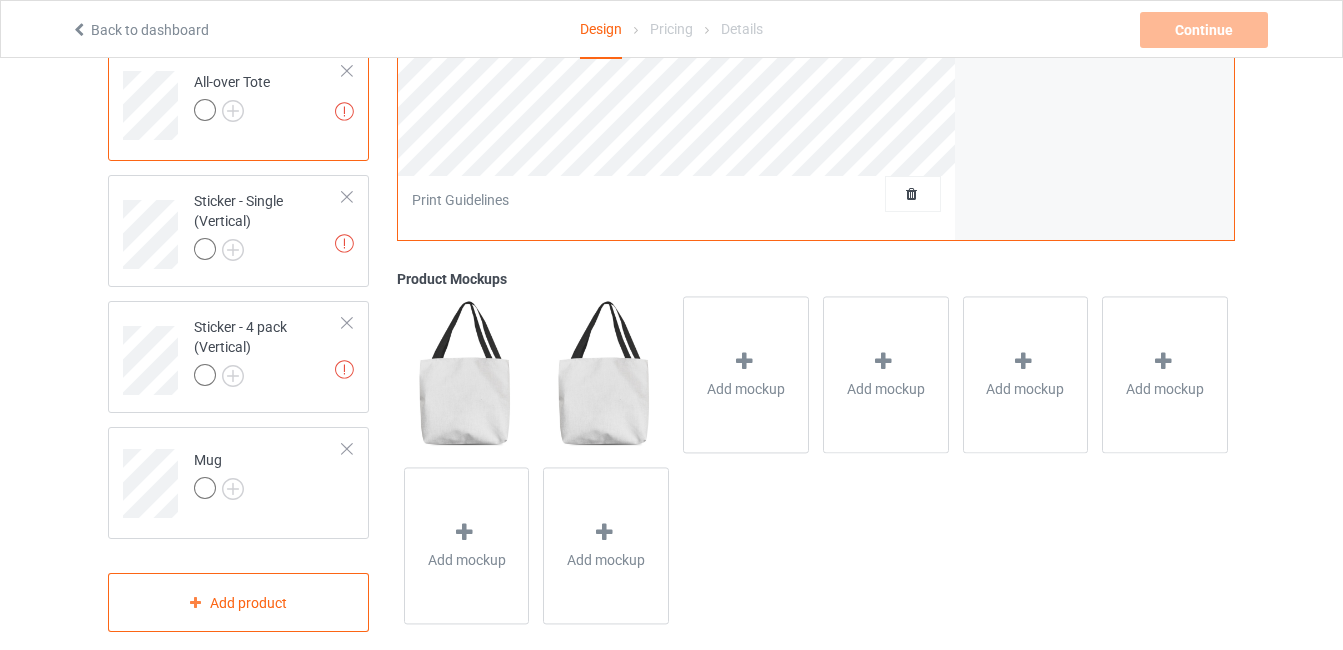 scroll, scrollTop: 1790, scrollLeft: 0, axis: vertical 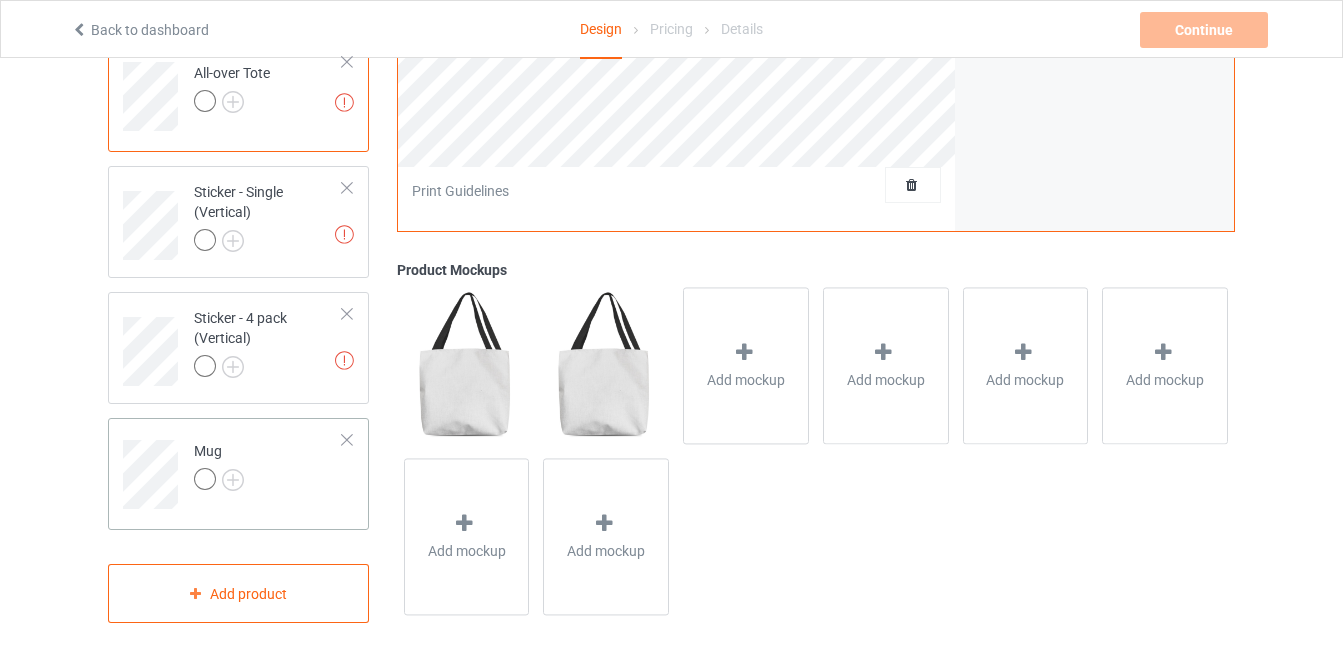 click on "Mug" at bounding box center [268, 467] 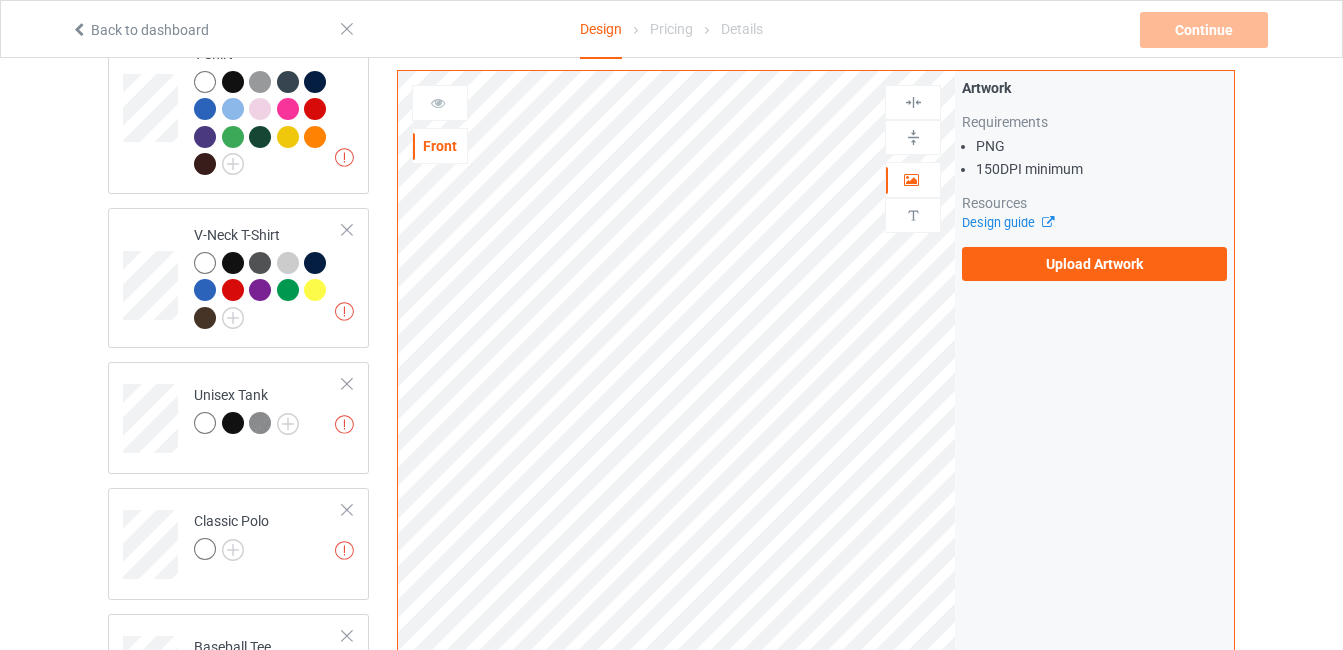 scroll, scrollTop: 572, scrollLeft: 0, axis: vertical 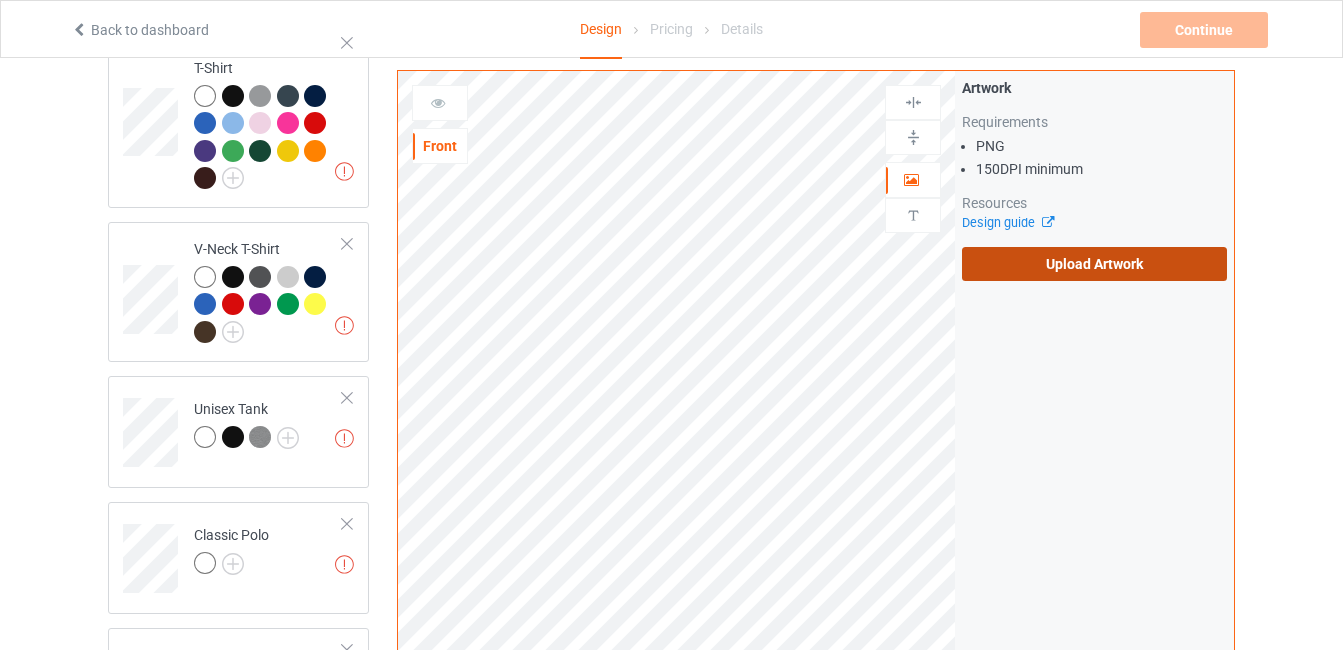 click on "Upload Artwork" at bounding box center (1094, 264) 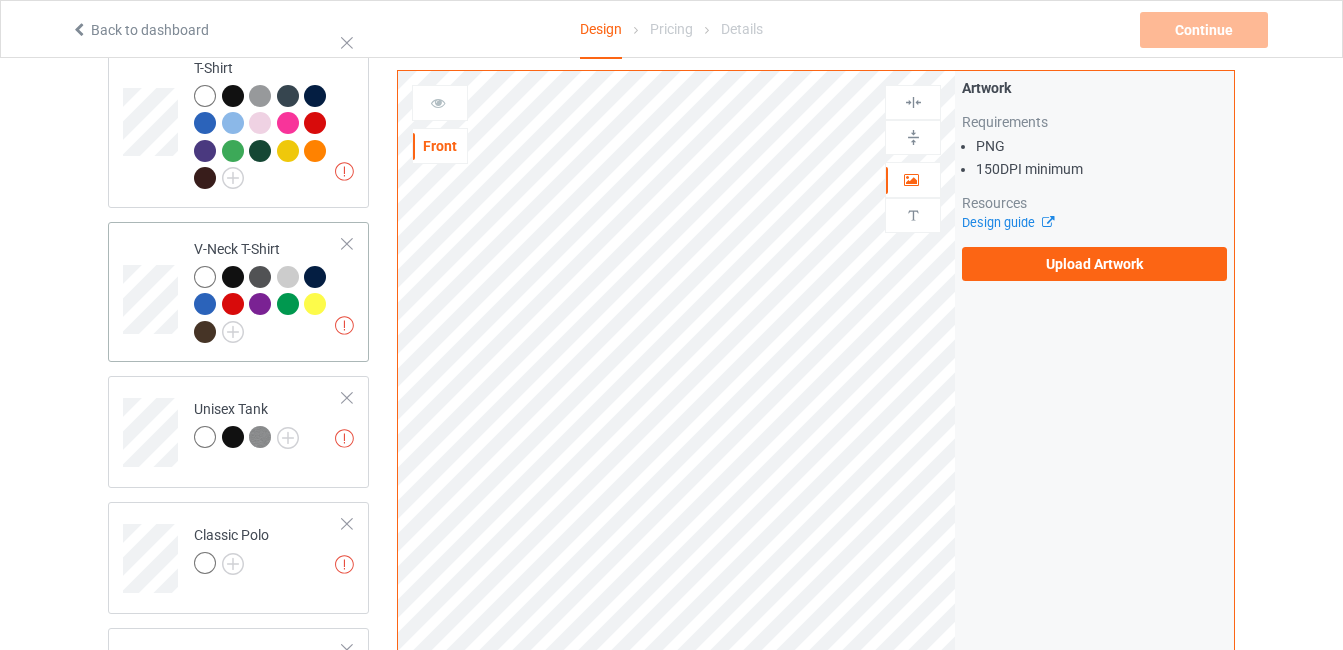 scroll, scrollTop: 0, scrollLeft: 0, axis: both 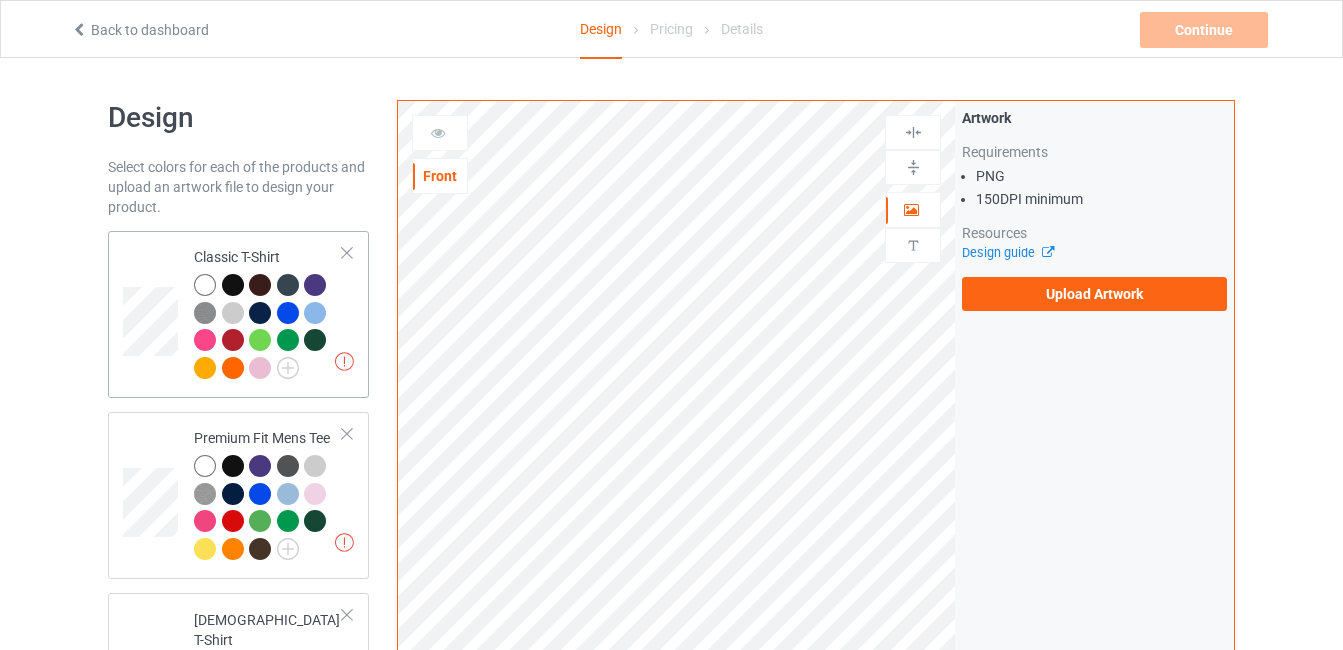 click on "Classic T-Shirt" at bounding box center [268, 312] 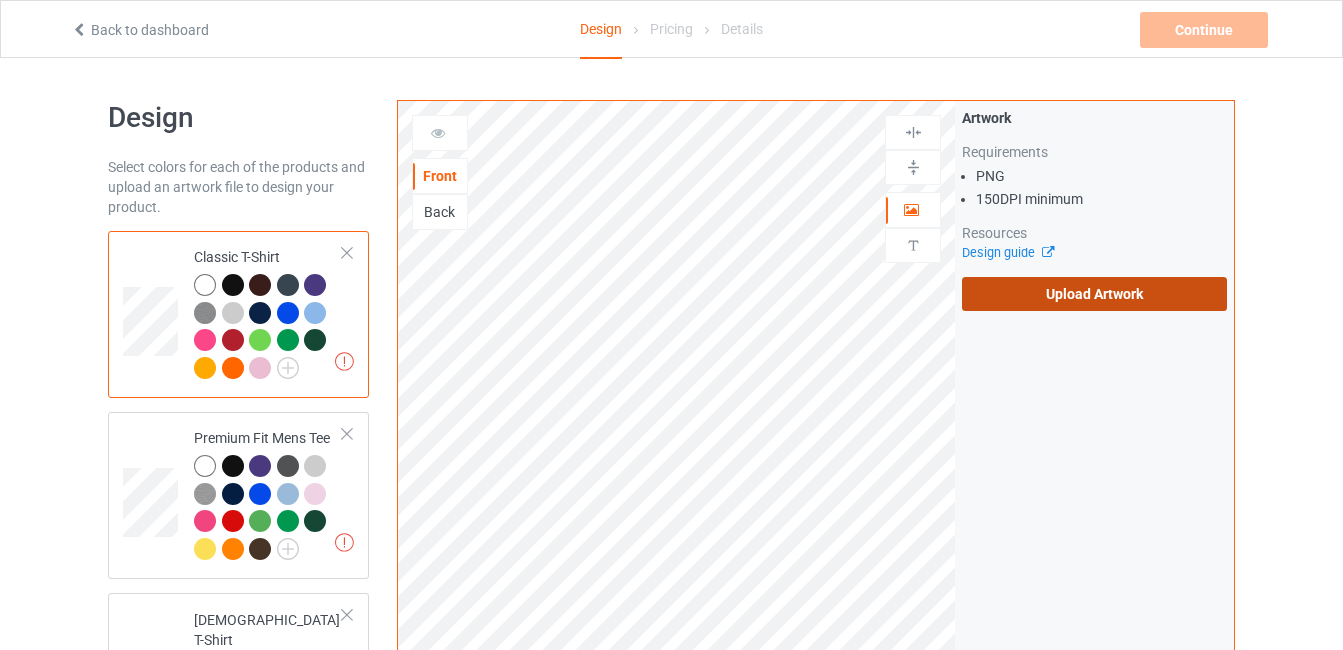 click on "Upload Artwork" at bounding box center (1094, 294) 